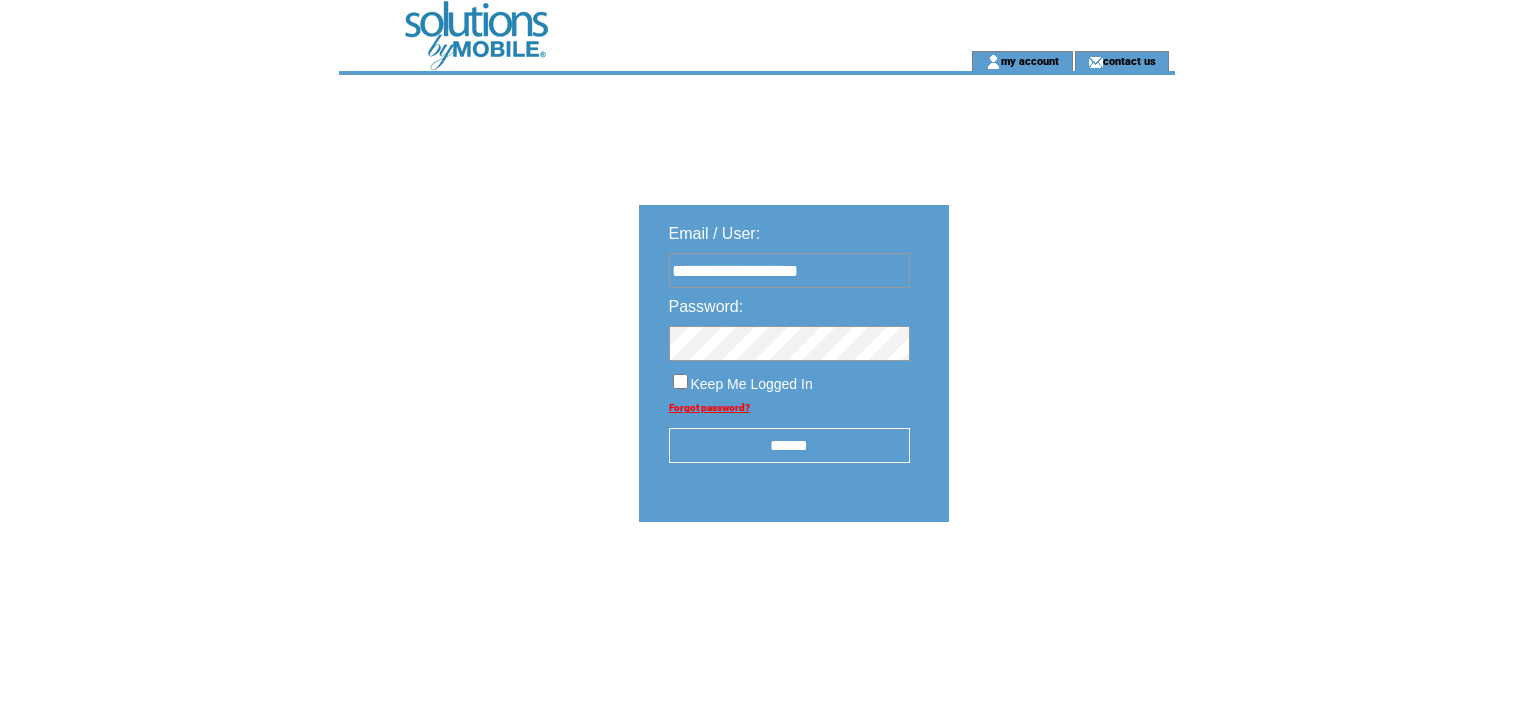scroll, scrollTop: 0, scrollLeft: 0, axis: both 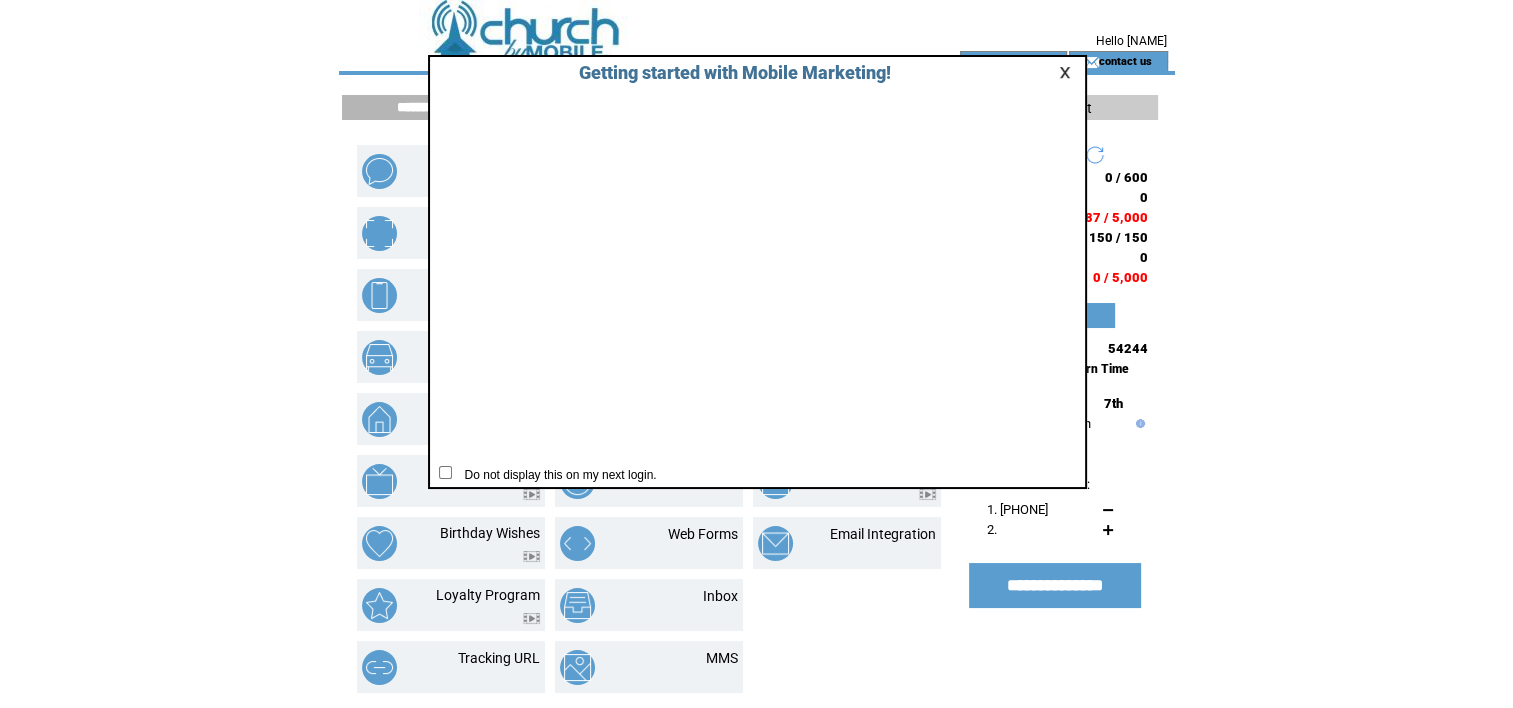 click at bounding box center (1068, 72) 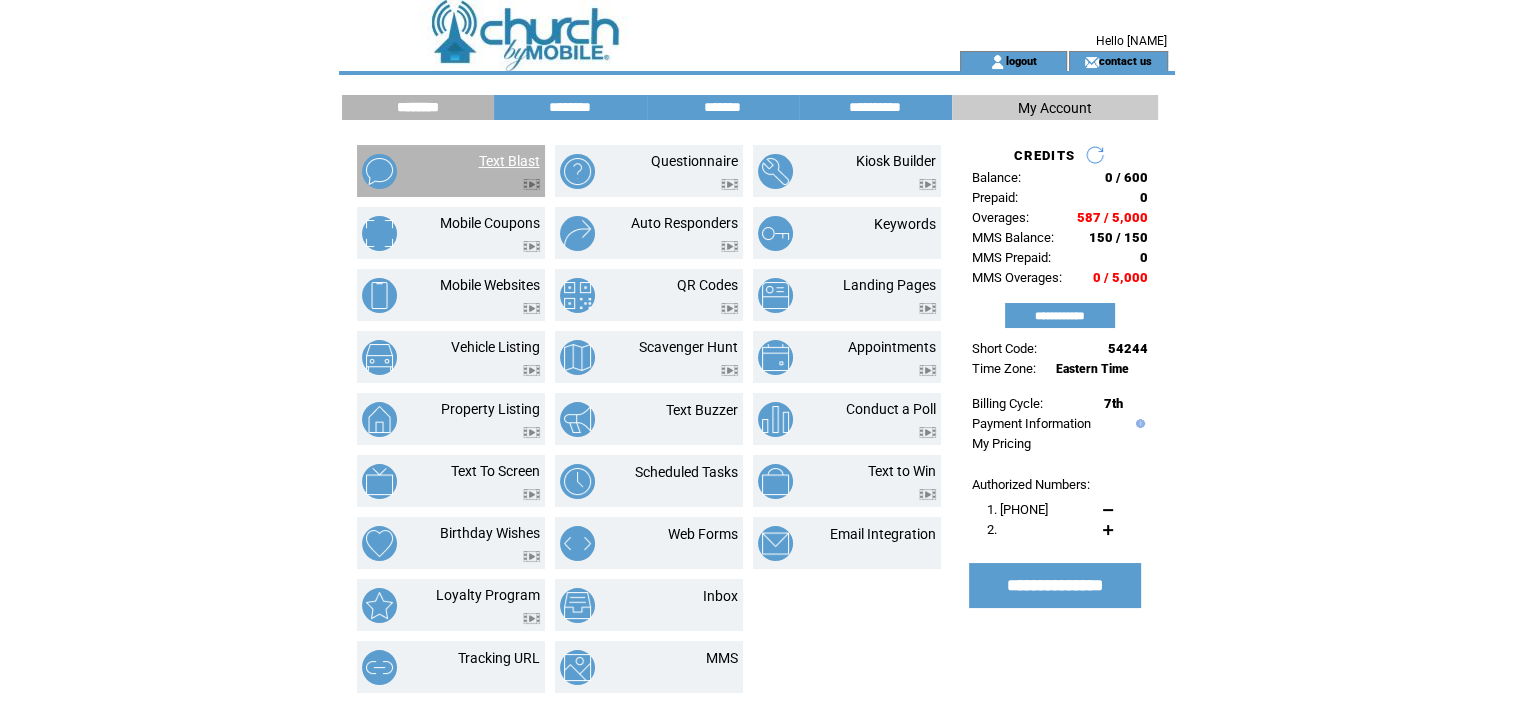 click on "Text Blast" at bounding box center [509, 161] 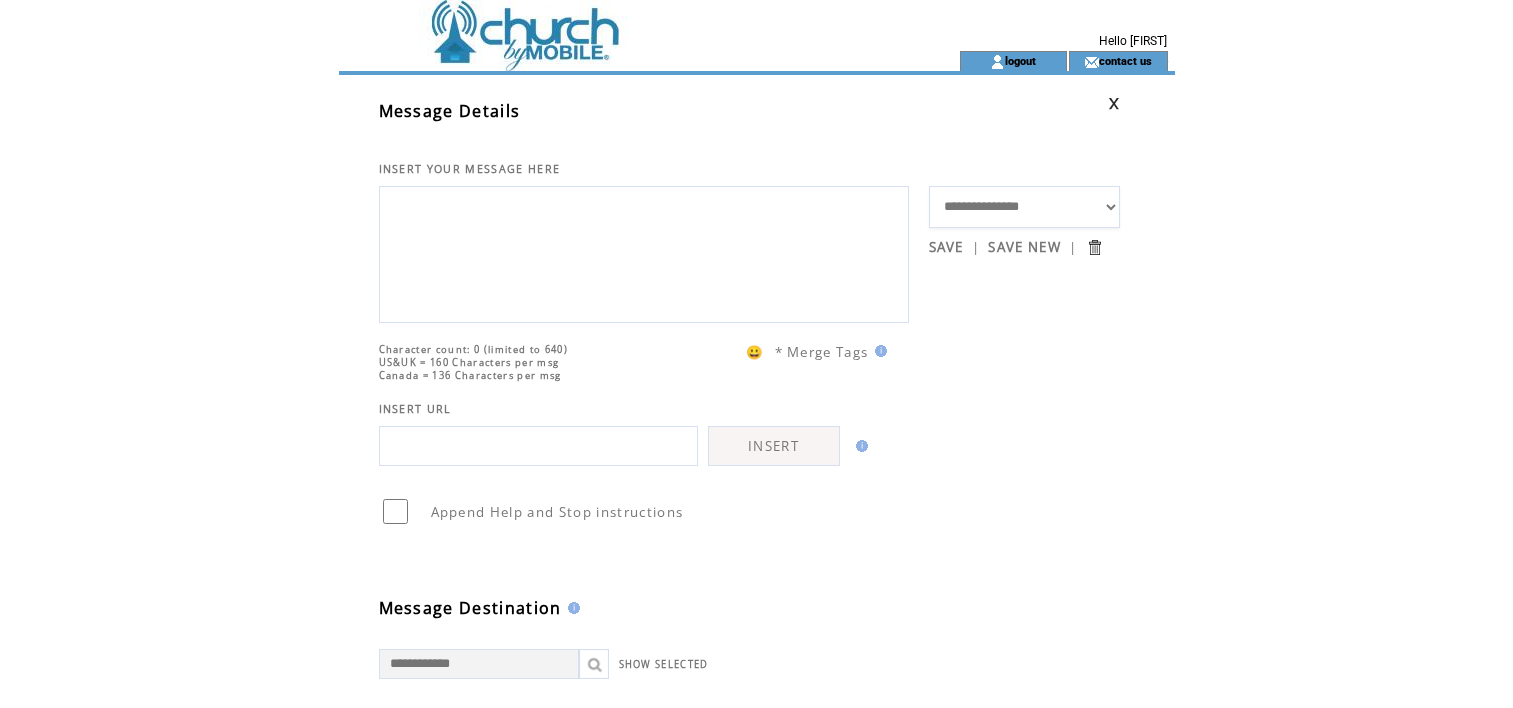 scroll, scrollTop: 0, scrollLeft: 0, axis: both 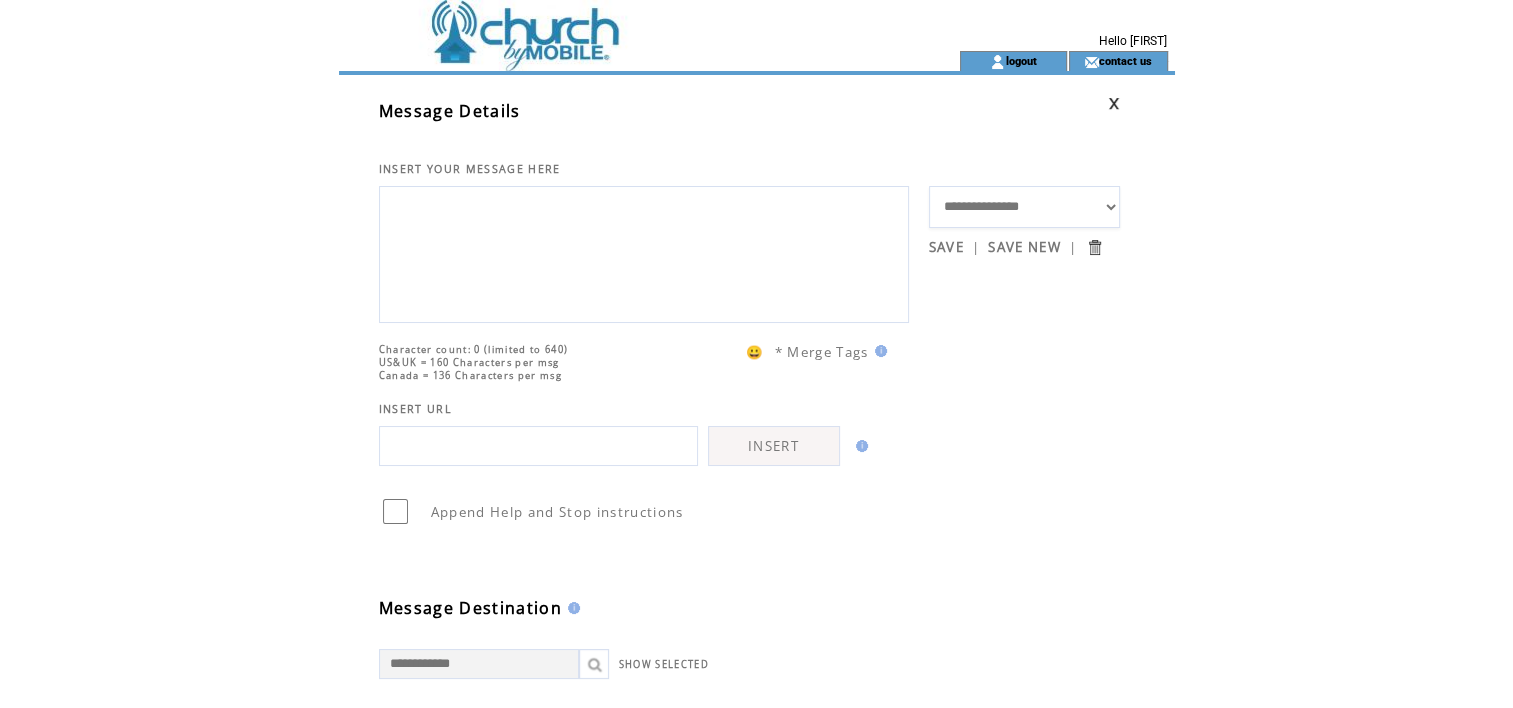 click at bounding box center [644, 252] 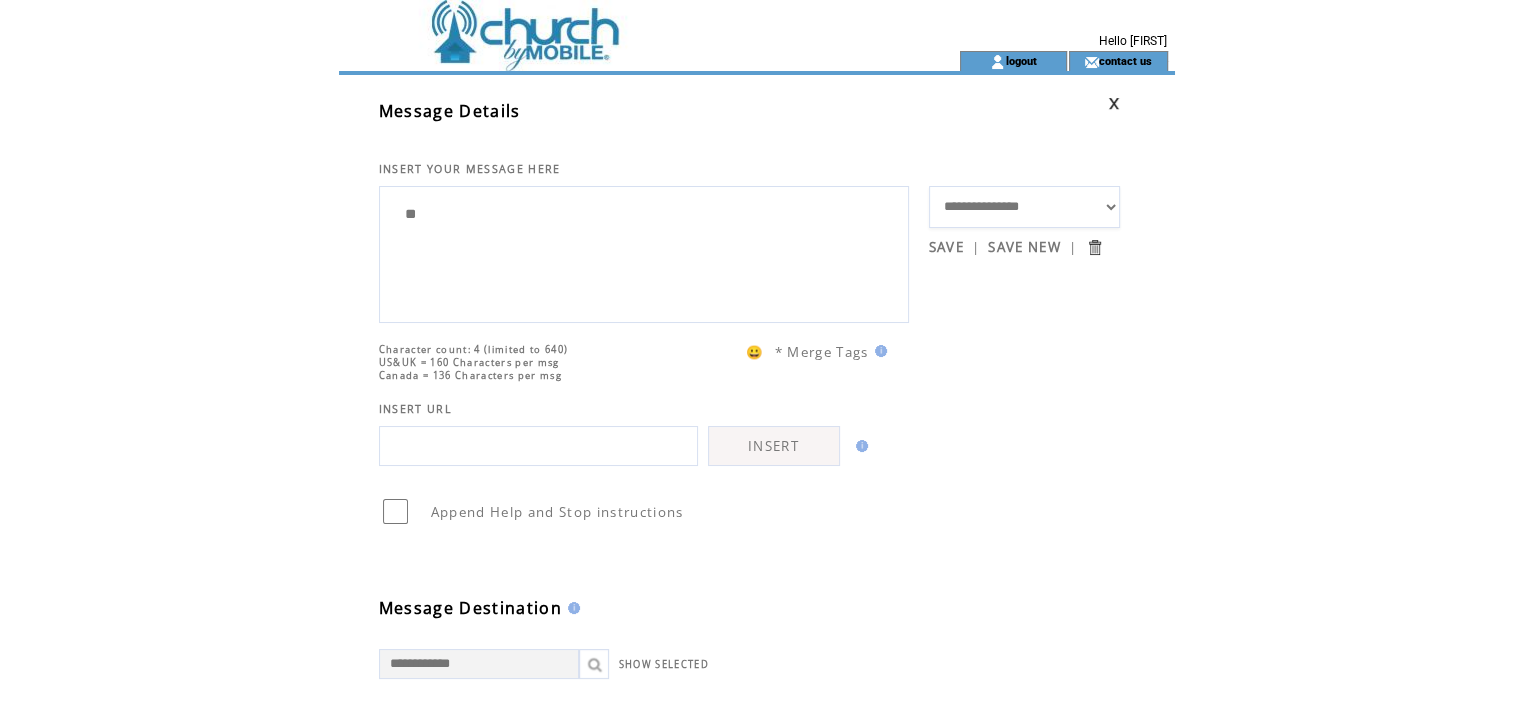 type on "*" 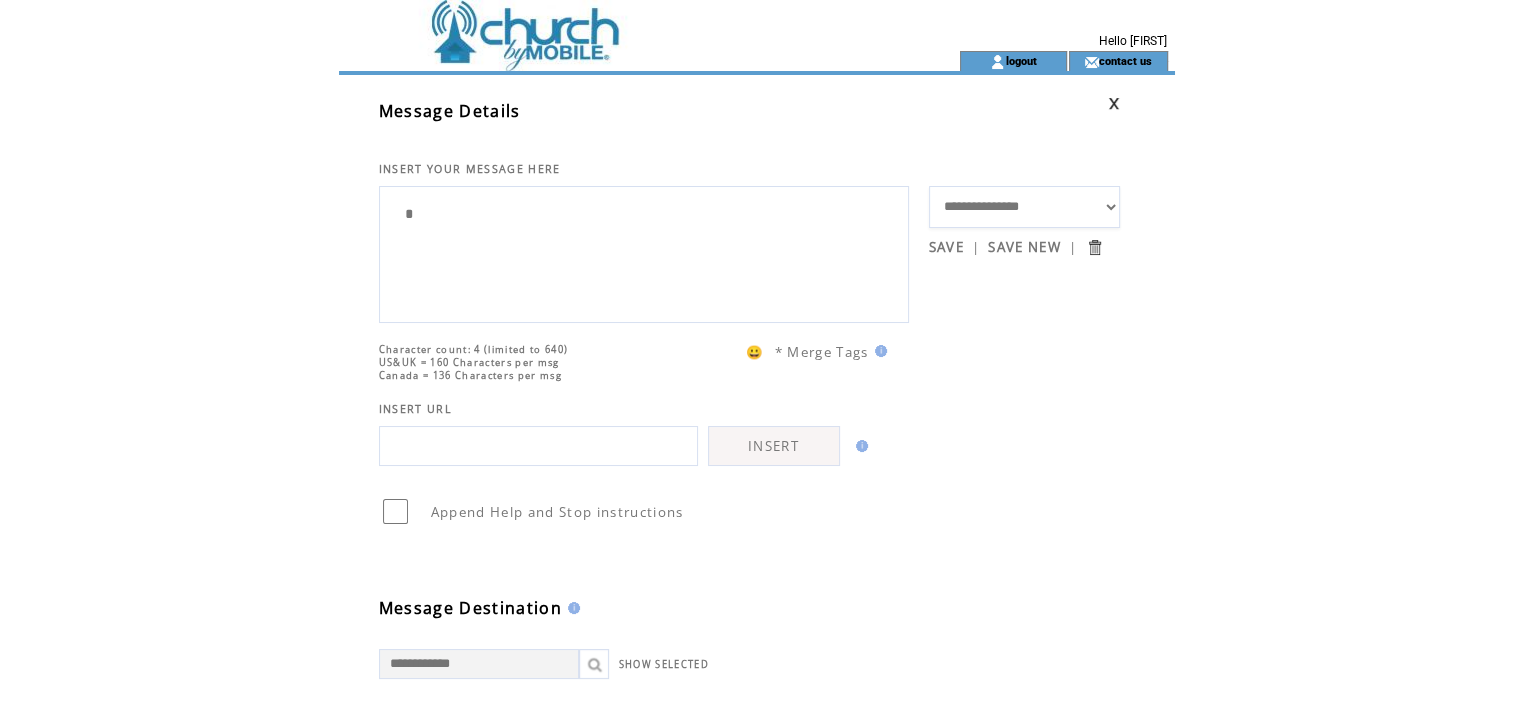 type 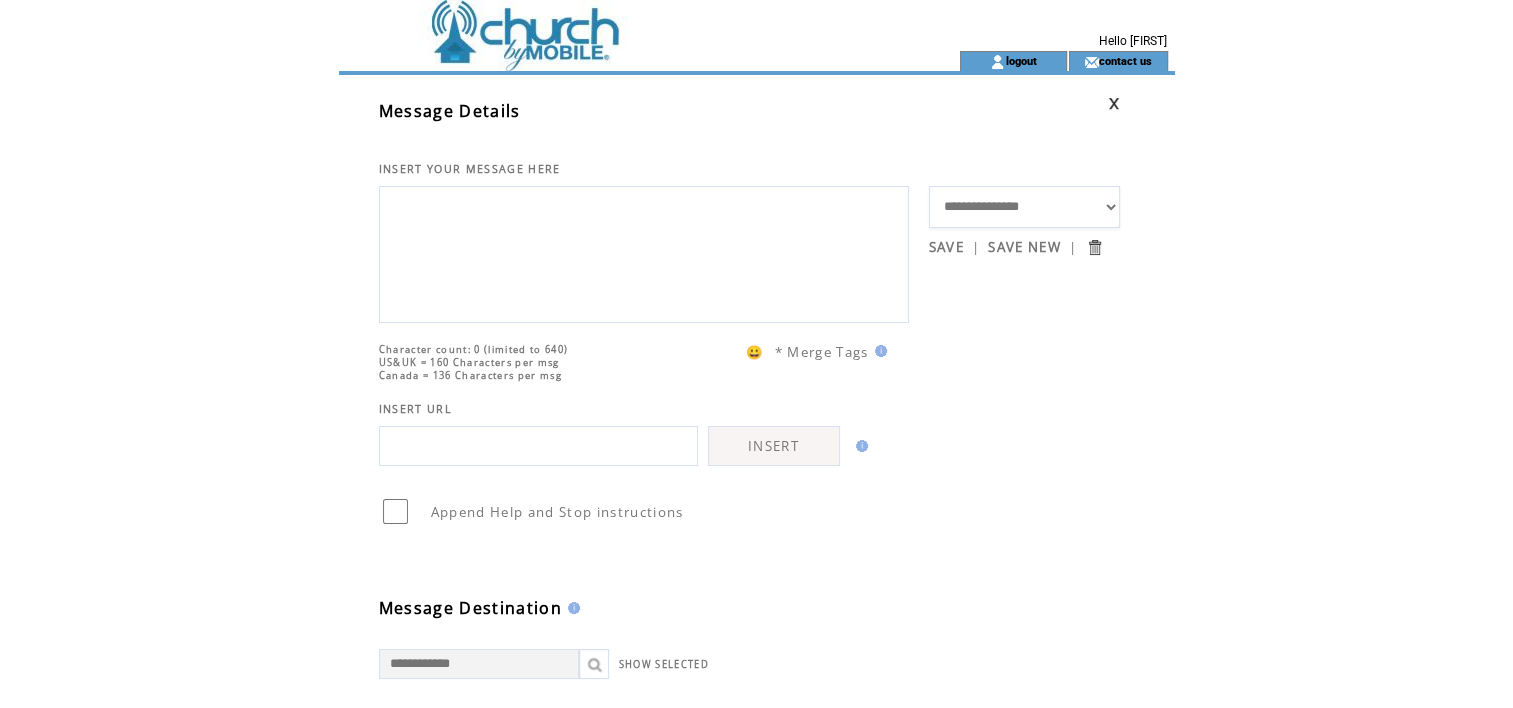 click at bounding box center (1114, 103) 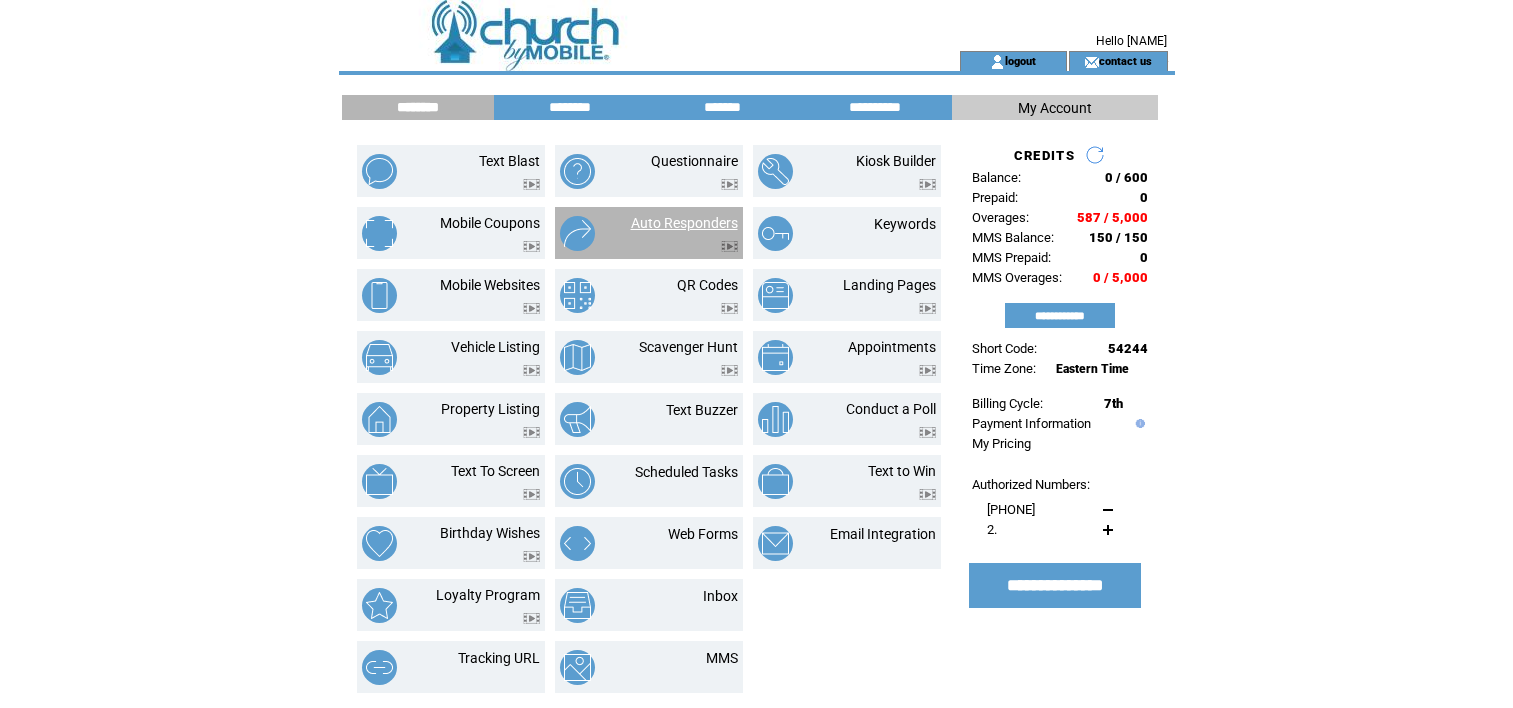 scroll, scrollTop: 0, scrollLeft: 0, axis: both 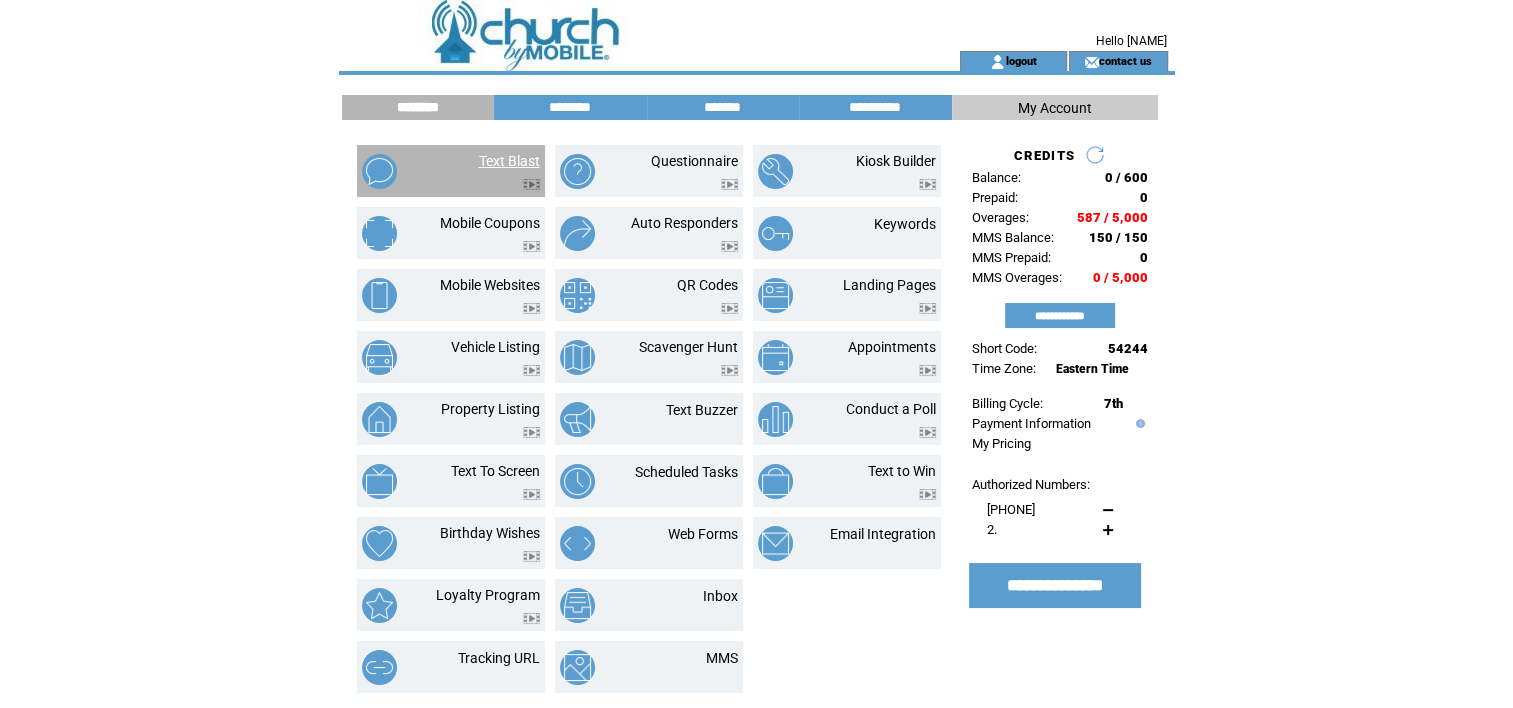 click on "Text Blast" at bounding box center (509, 161) 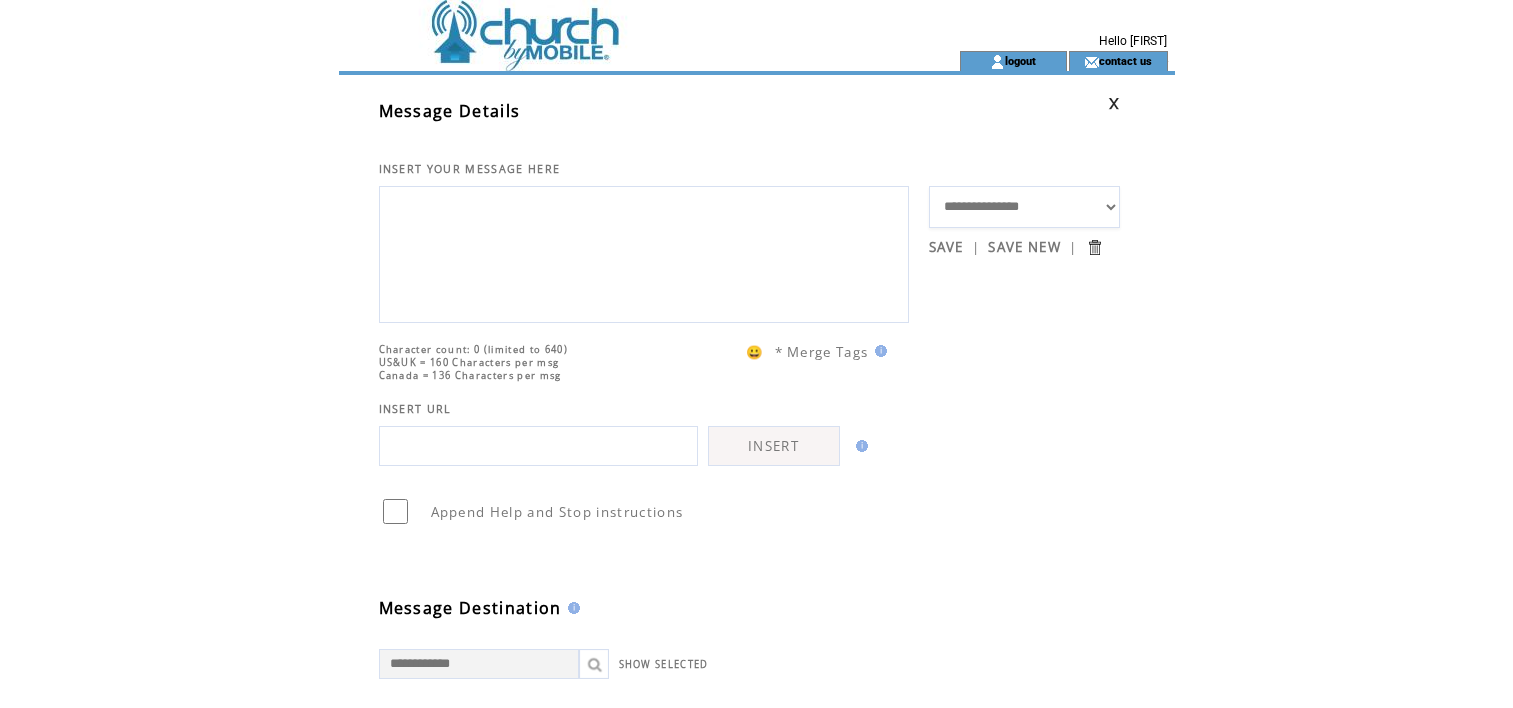 scroll, scrollTop: 0, scrollLeft: 0, axis: both 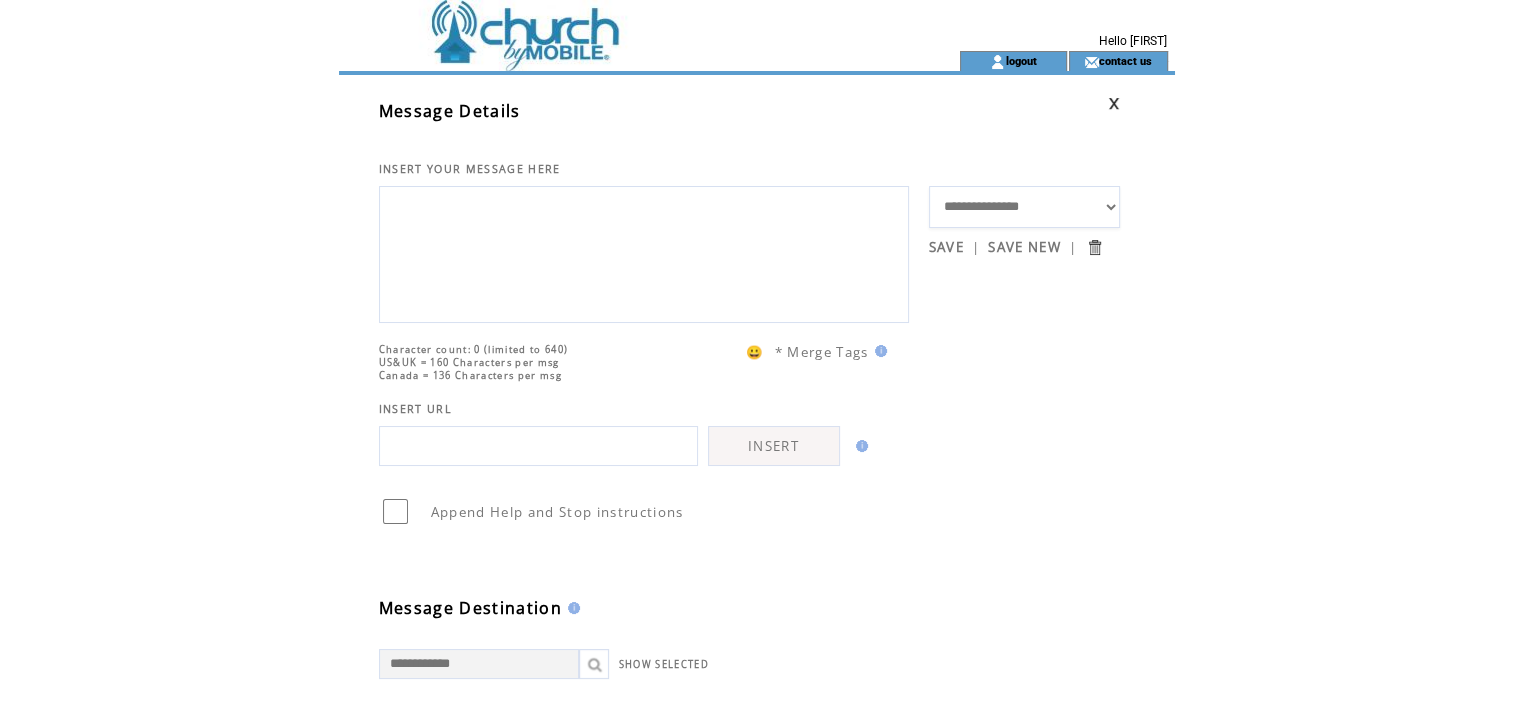 click at bounding box center [1114, 103] 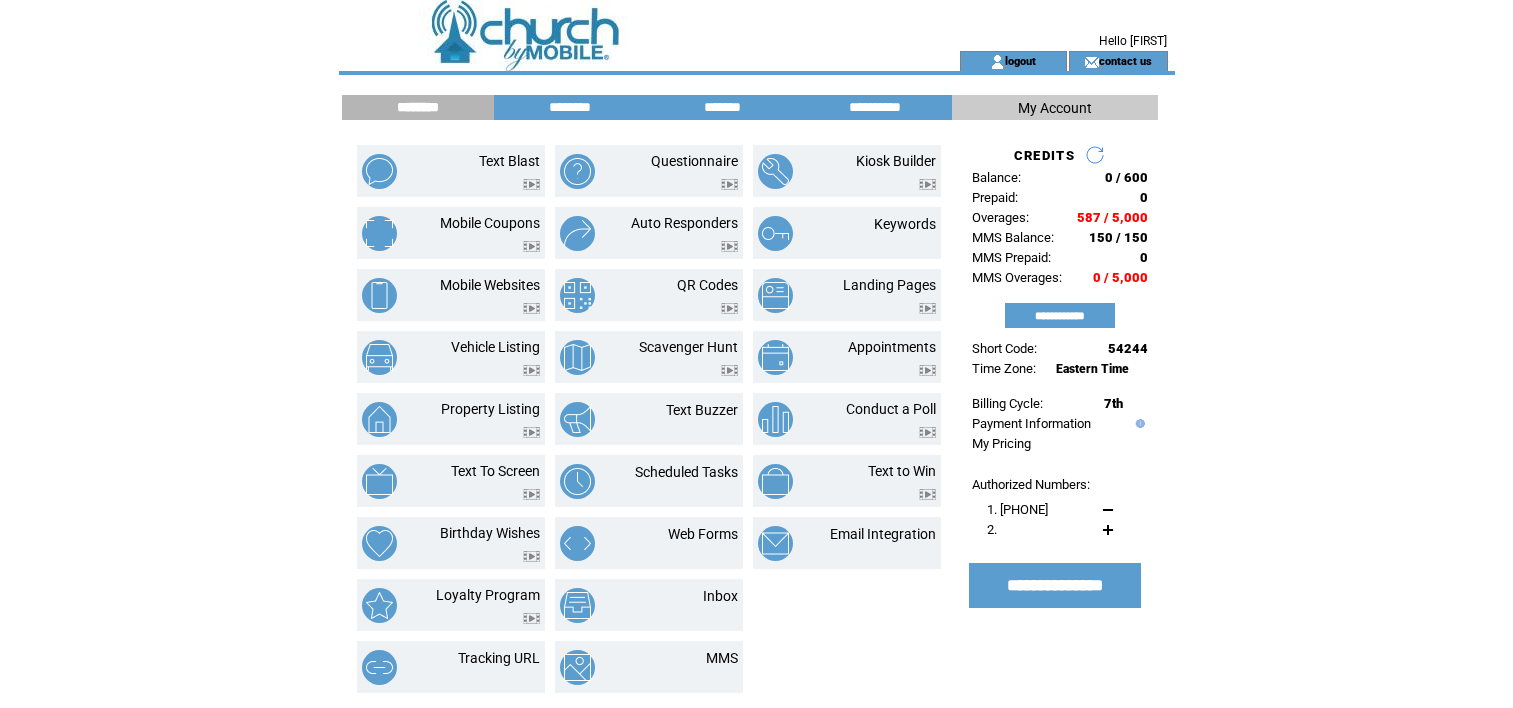 scroll, scrollTop: 0, scrollLeft: 0, axis: both 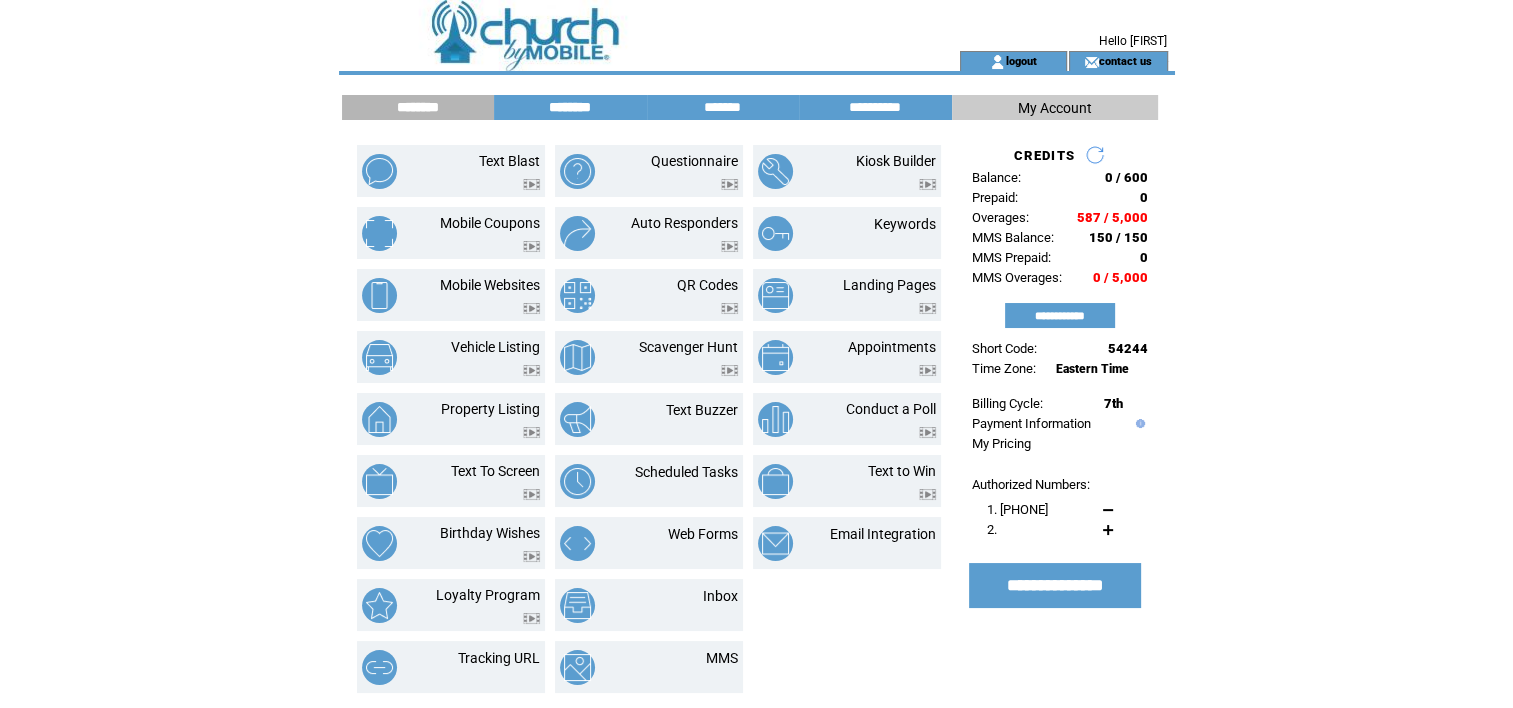 click on "********" at bounding box center (570, 107) 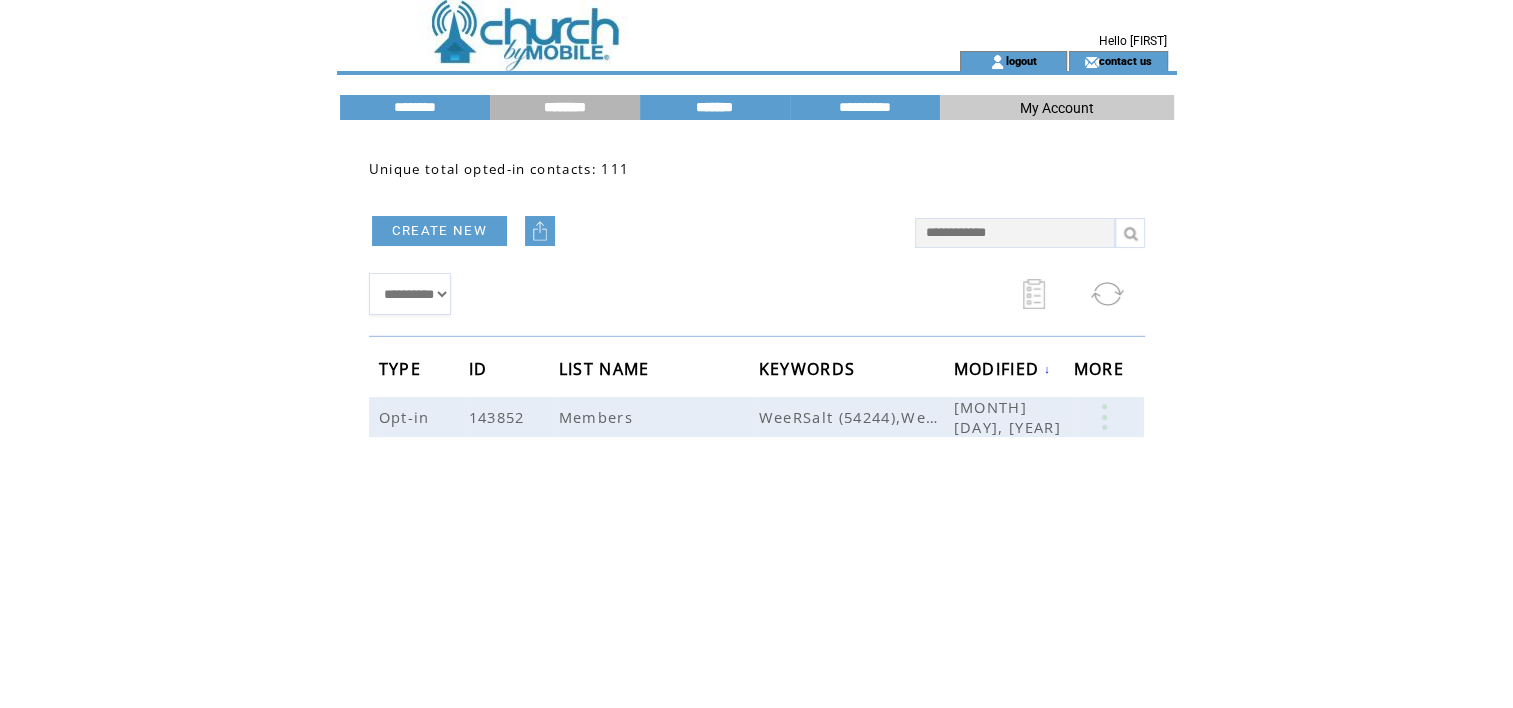 click on "*******" at bounding box center [715, 107] 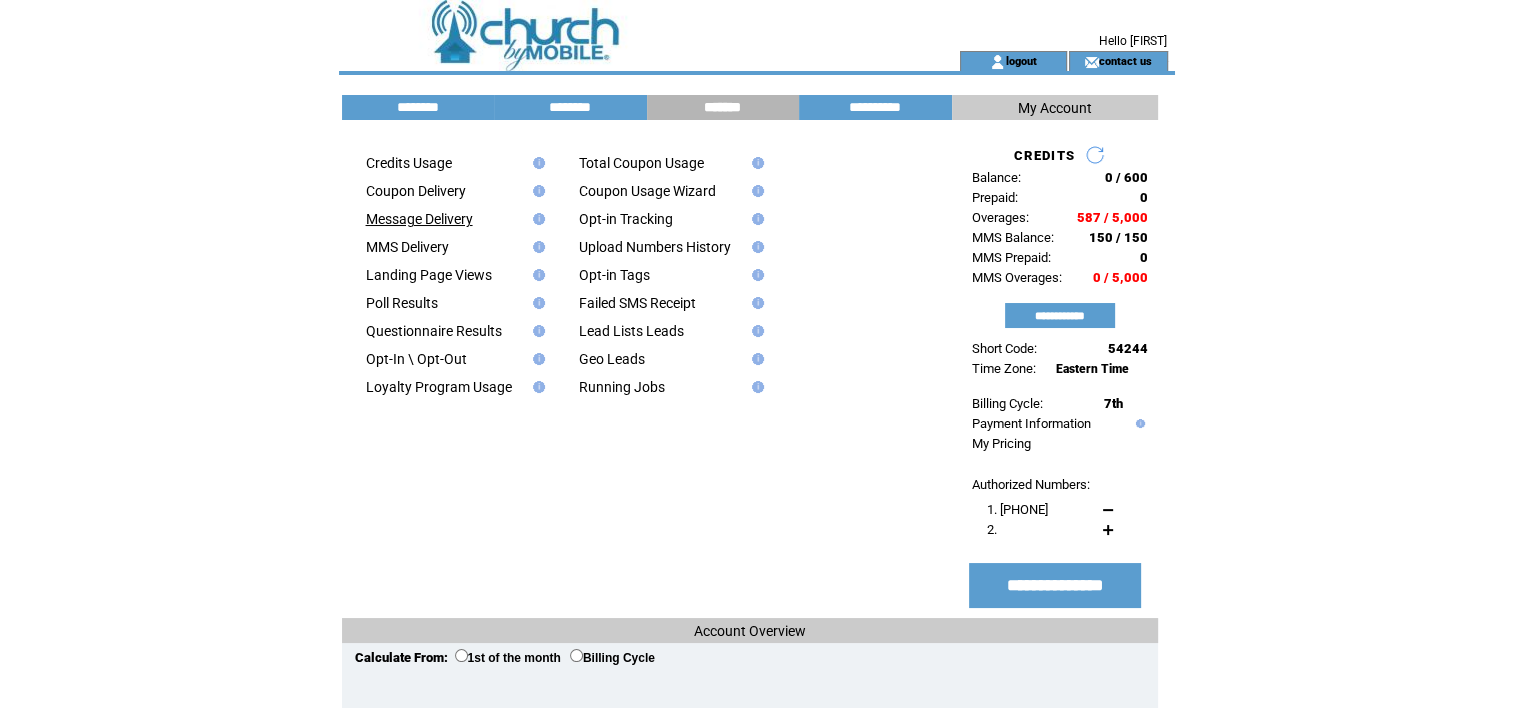 click on "Message Delivery" at bounding box center [419, 219] 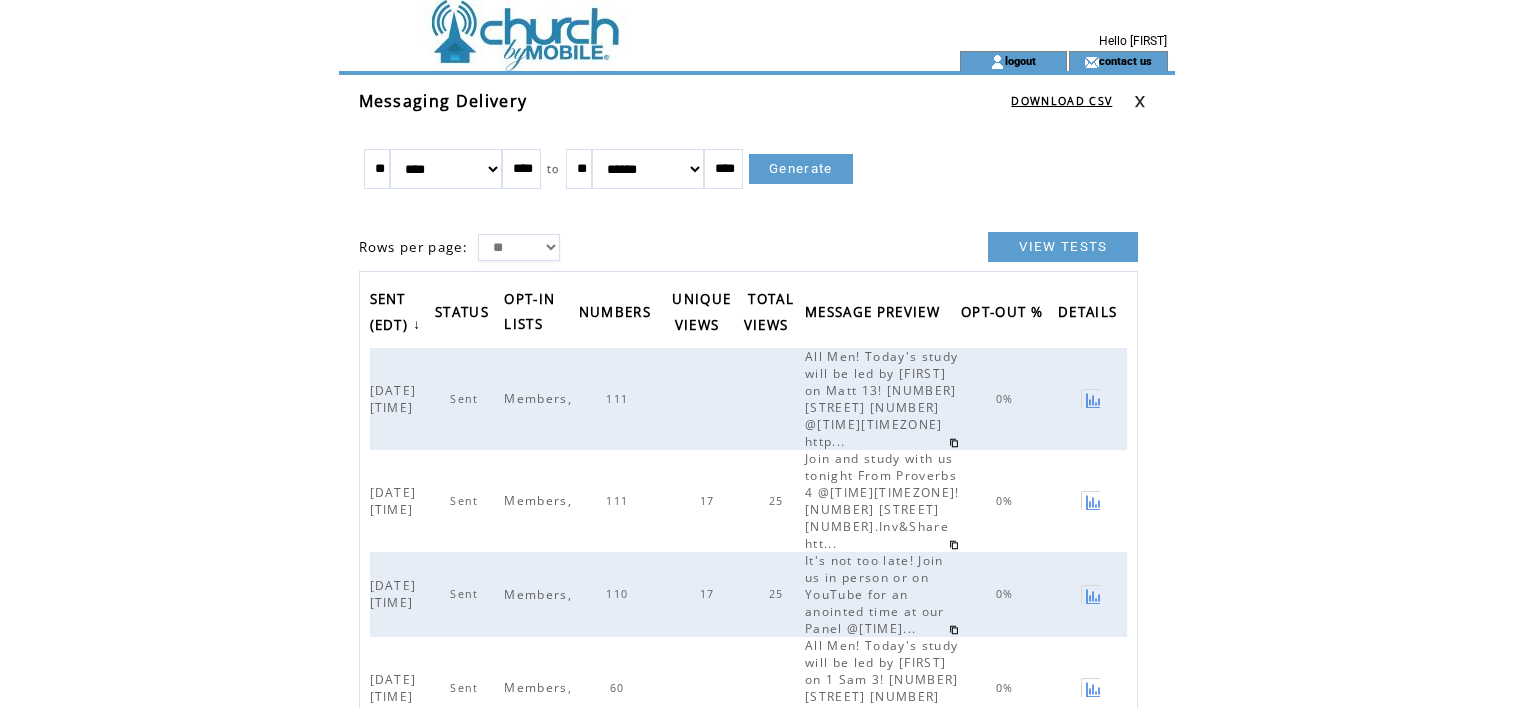 scroll, scrollTop: 0, scrollLeft: 0, axis: both 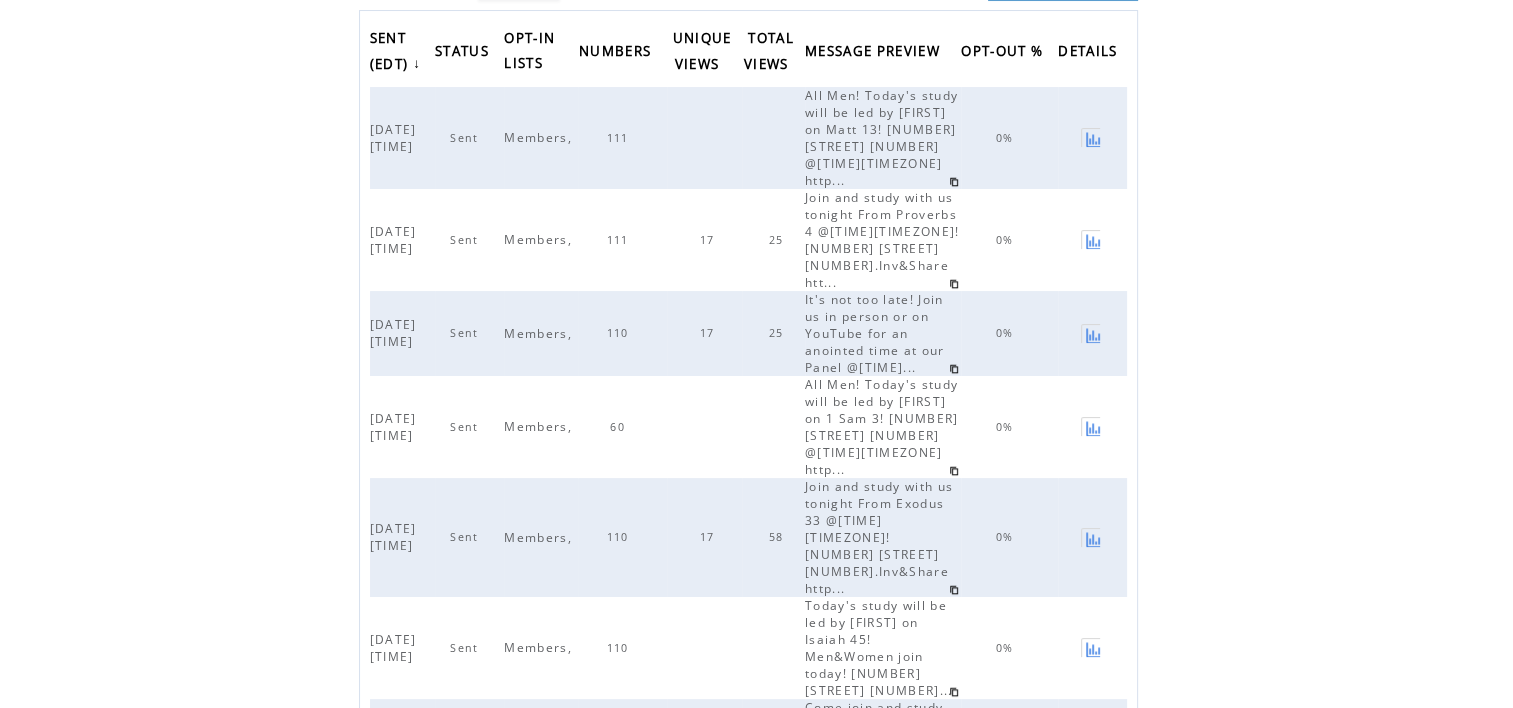 click at bounding box center [954, 284] 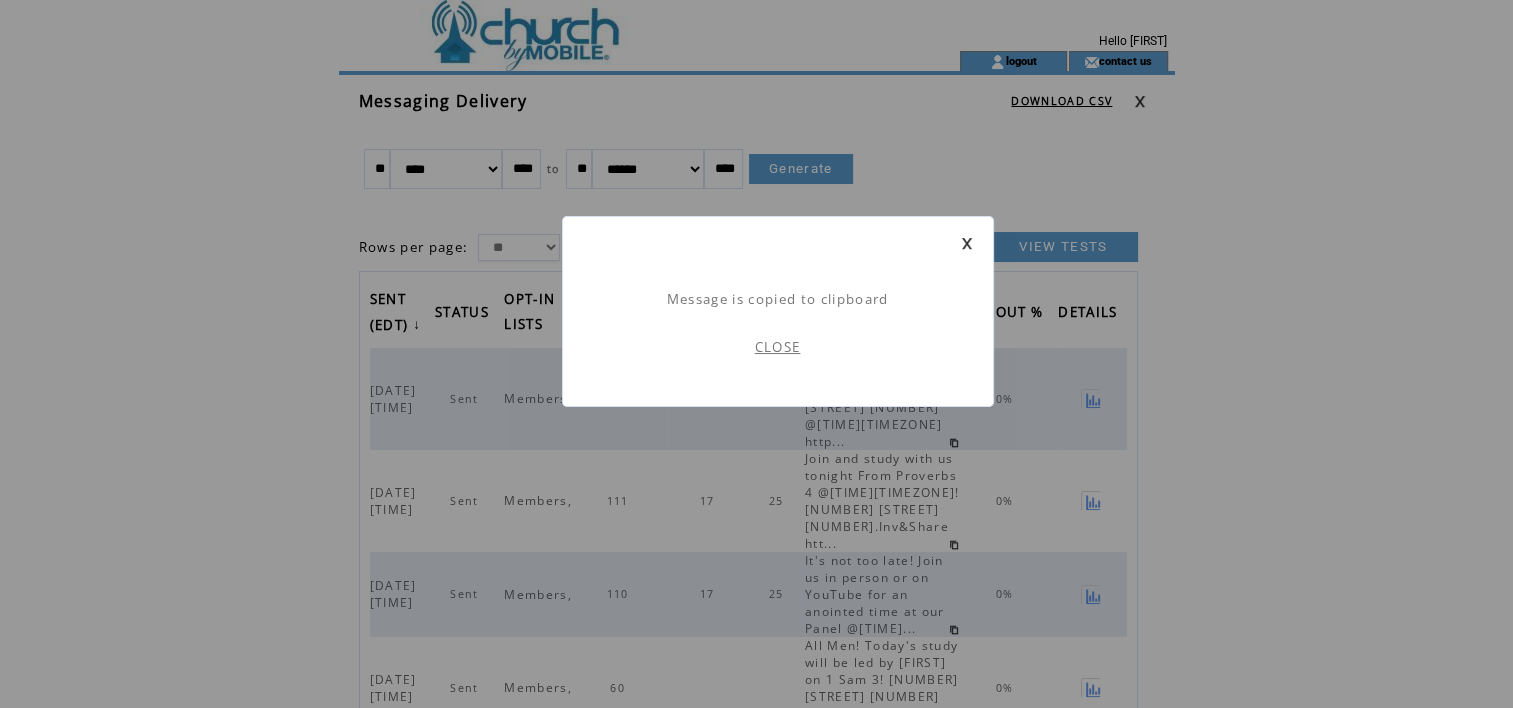 click on "CLOSE" at bounding box center [778, 347] 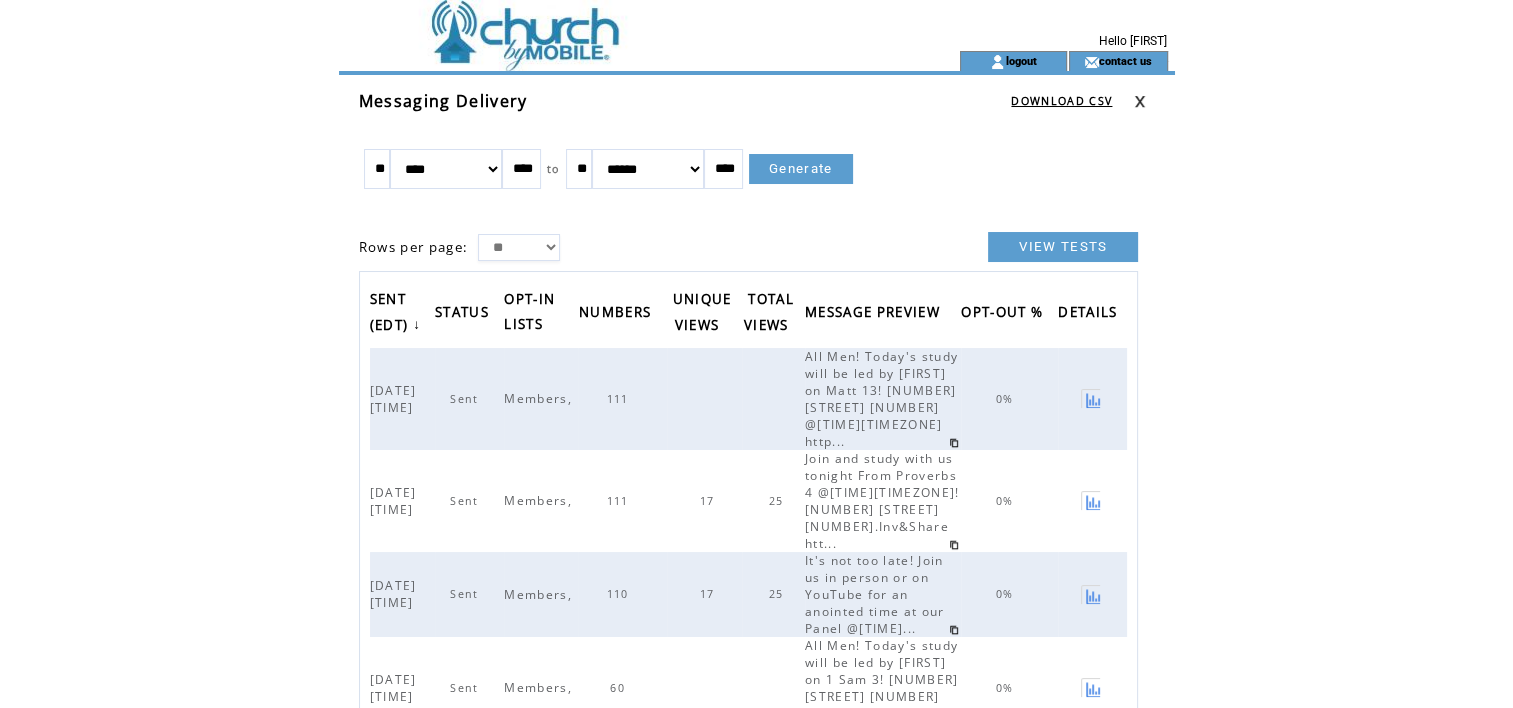 scroll, scrollTop: 0, scrollLeft: 0, axis: both 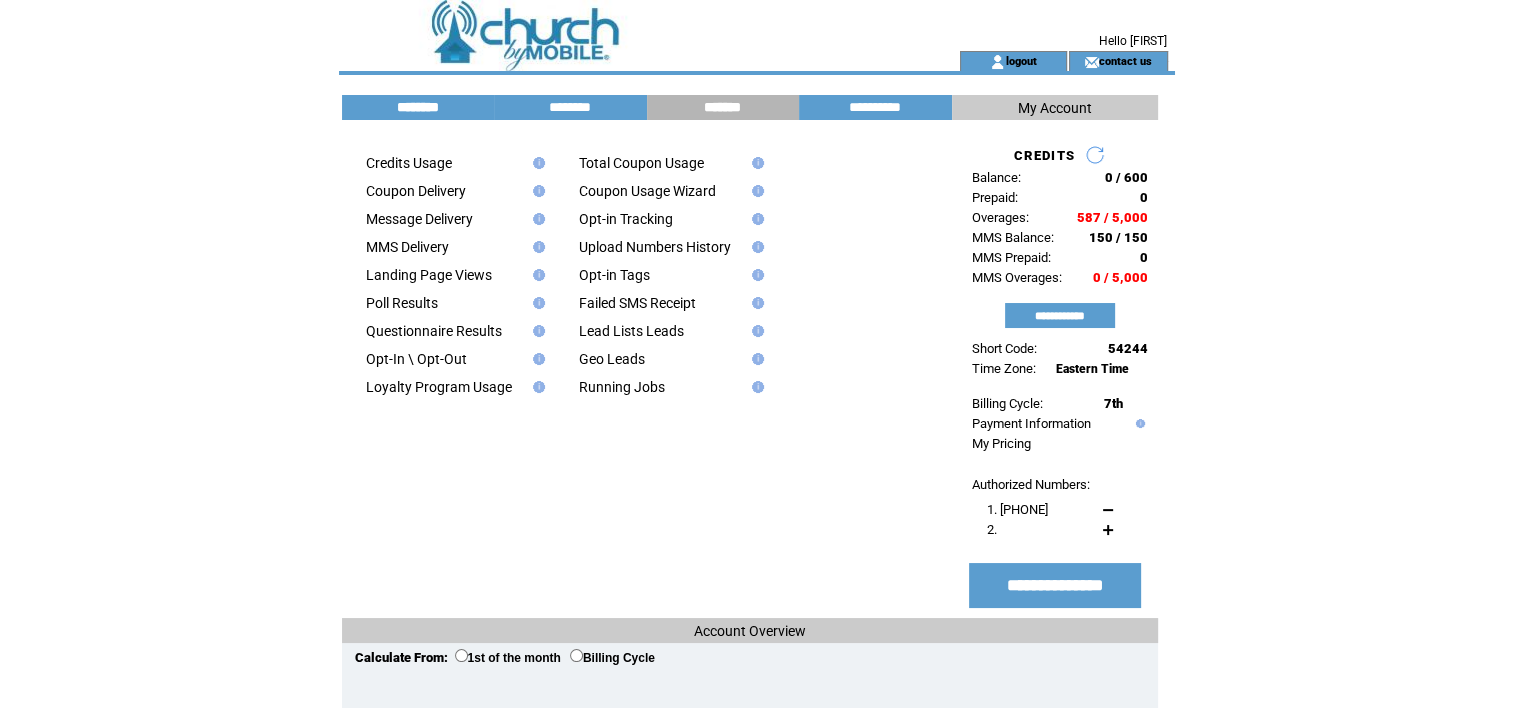 click on "********" at bounding box center [418, 107] 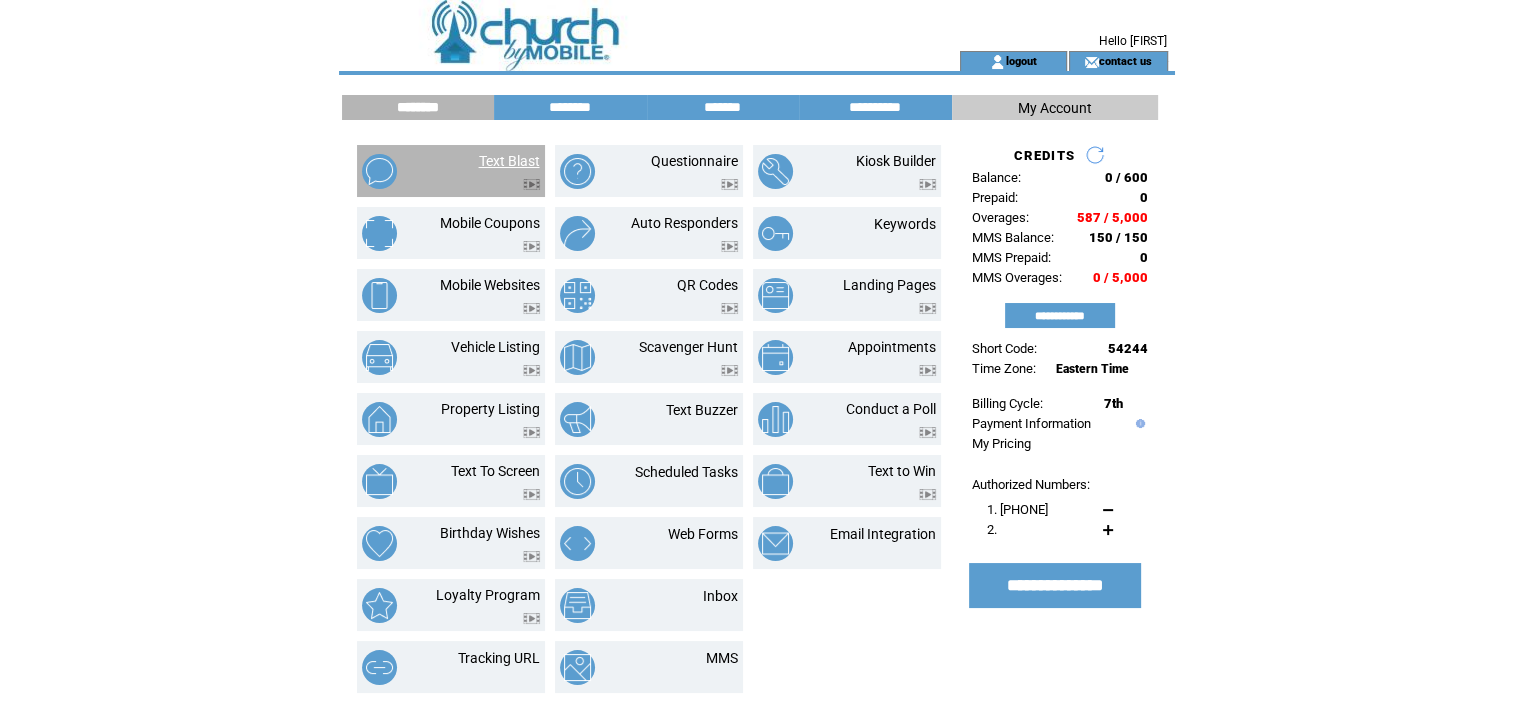 click on "Text Blast" at bounding box center (509, 161) 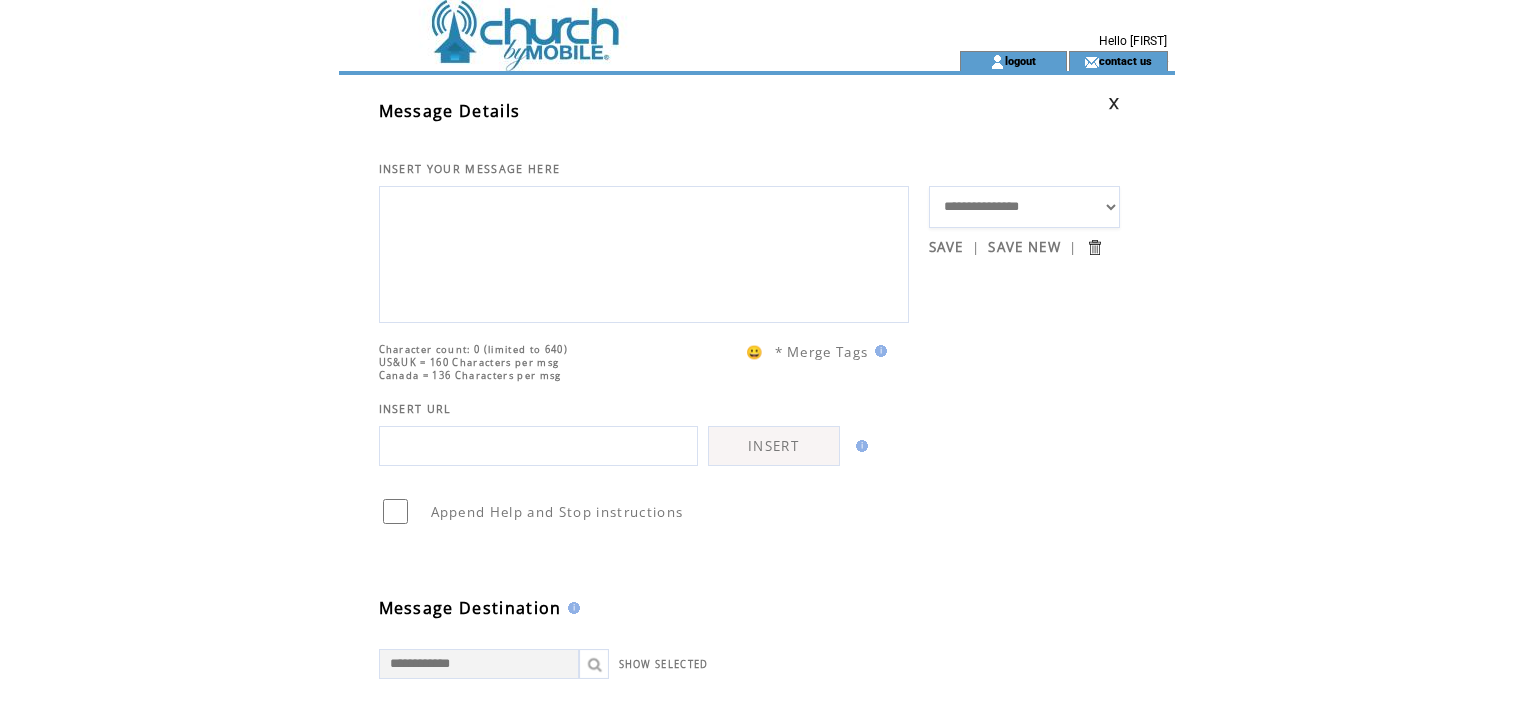 scroll, scrollTop: 0, scrollLeft: 0, axis: both 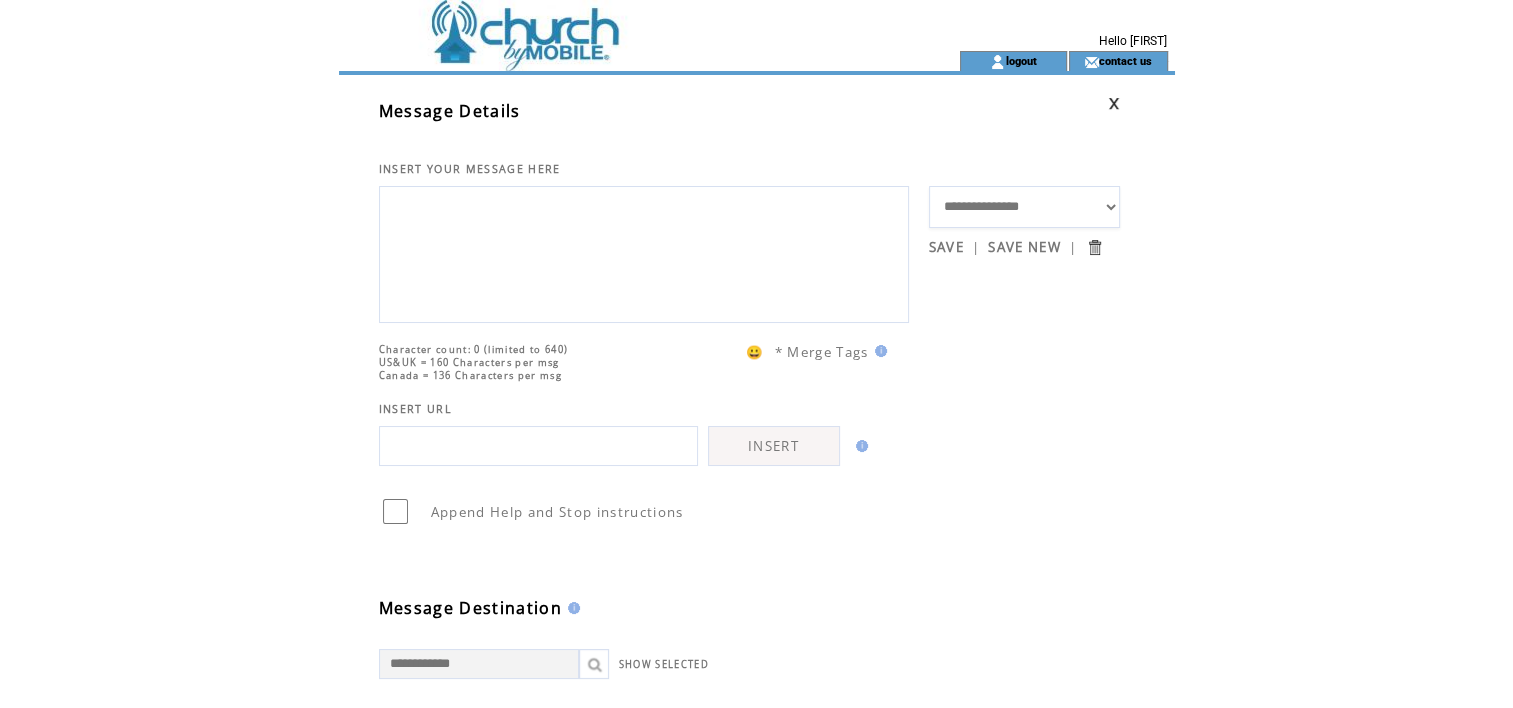 click at bounding box center (644, 252) 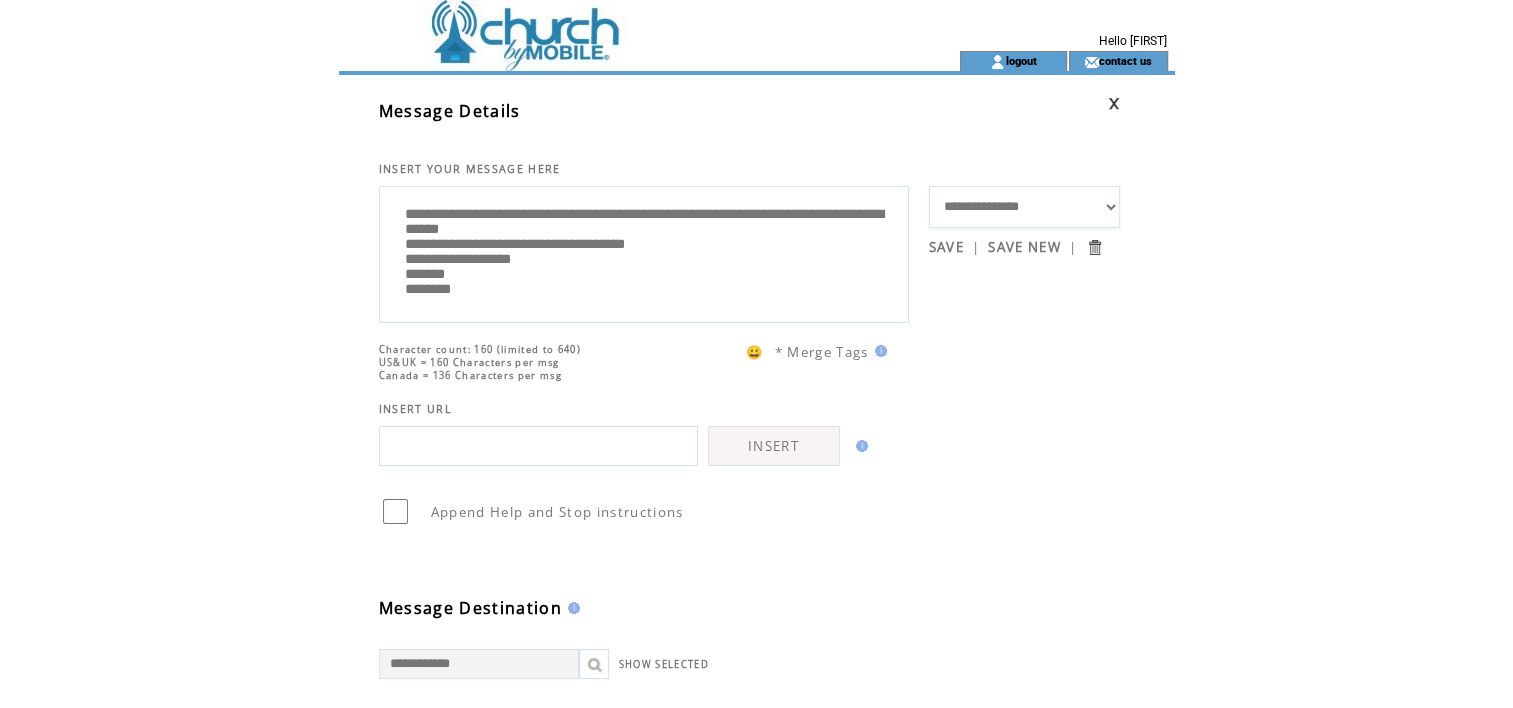 click on "**********" at bounding box center (644, 252) 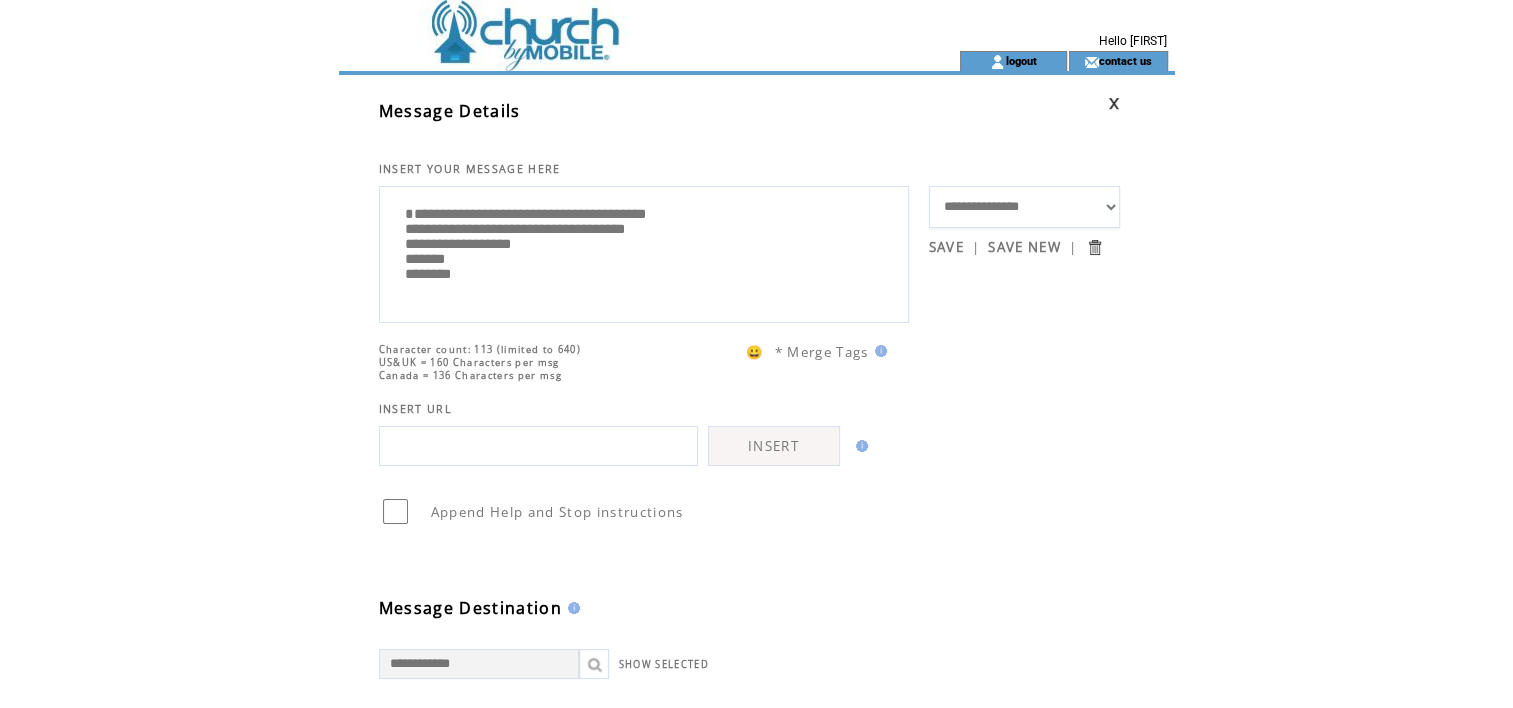 click on "**********" at bounding box center (644, 252) 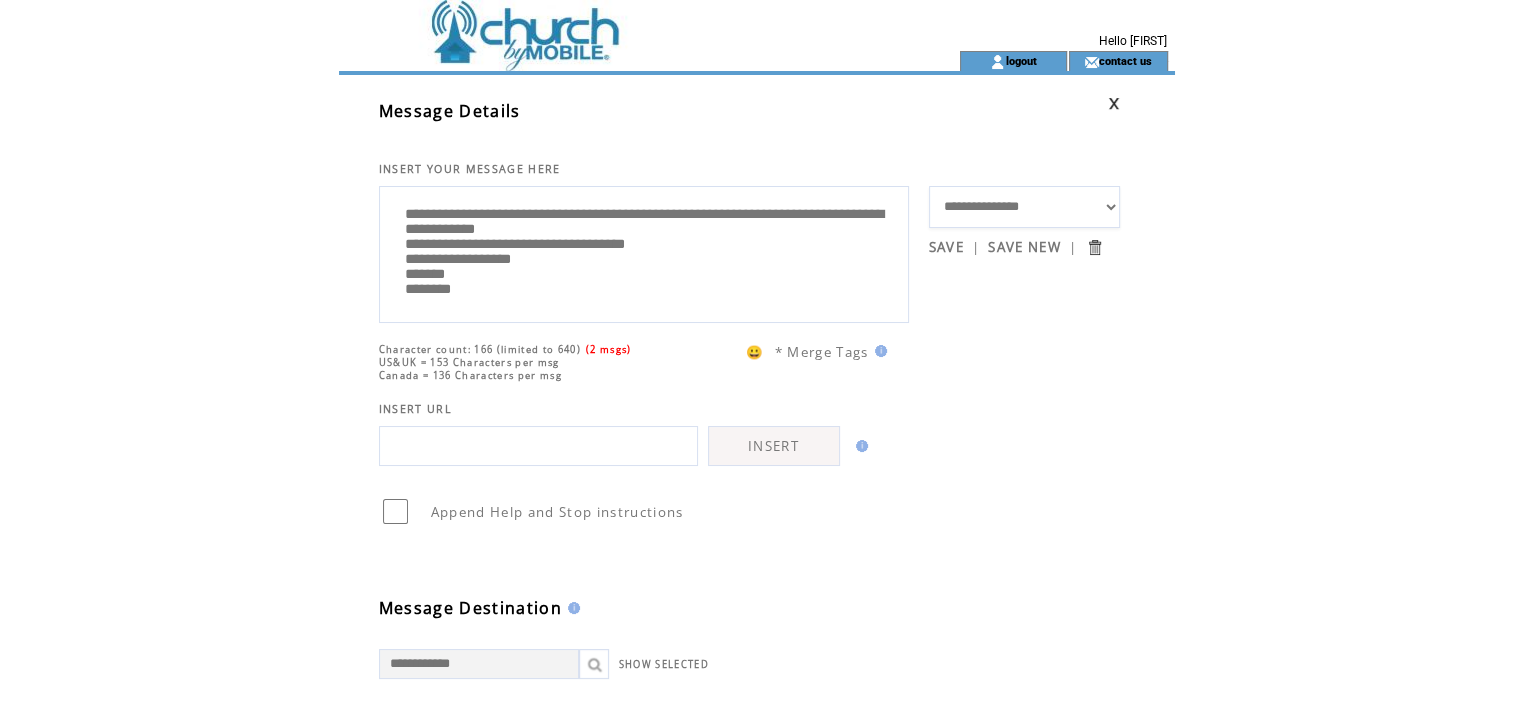 click on "**********" at bounding box center (644, 252) 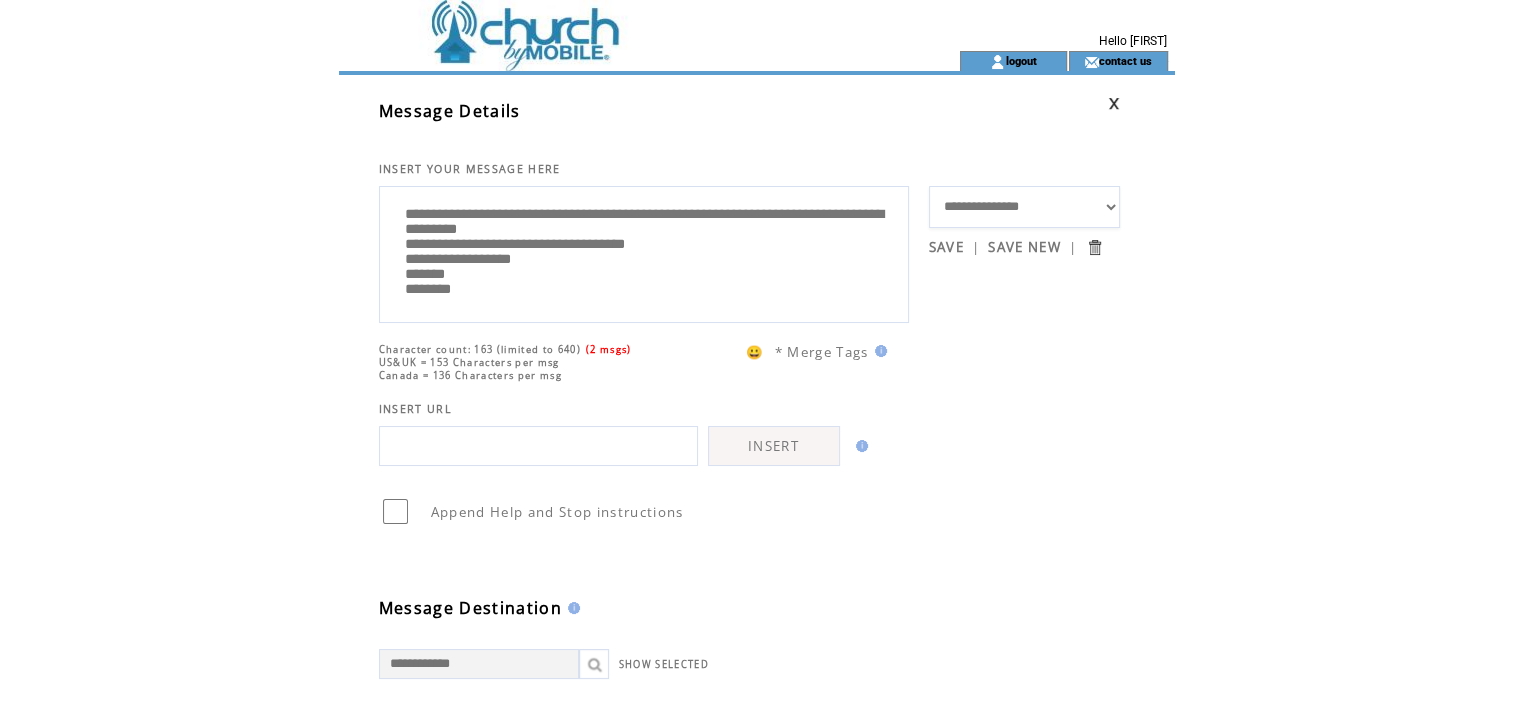 click on "**********" at bounding box center [644, 252] 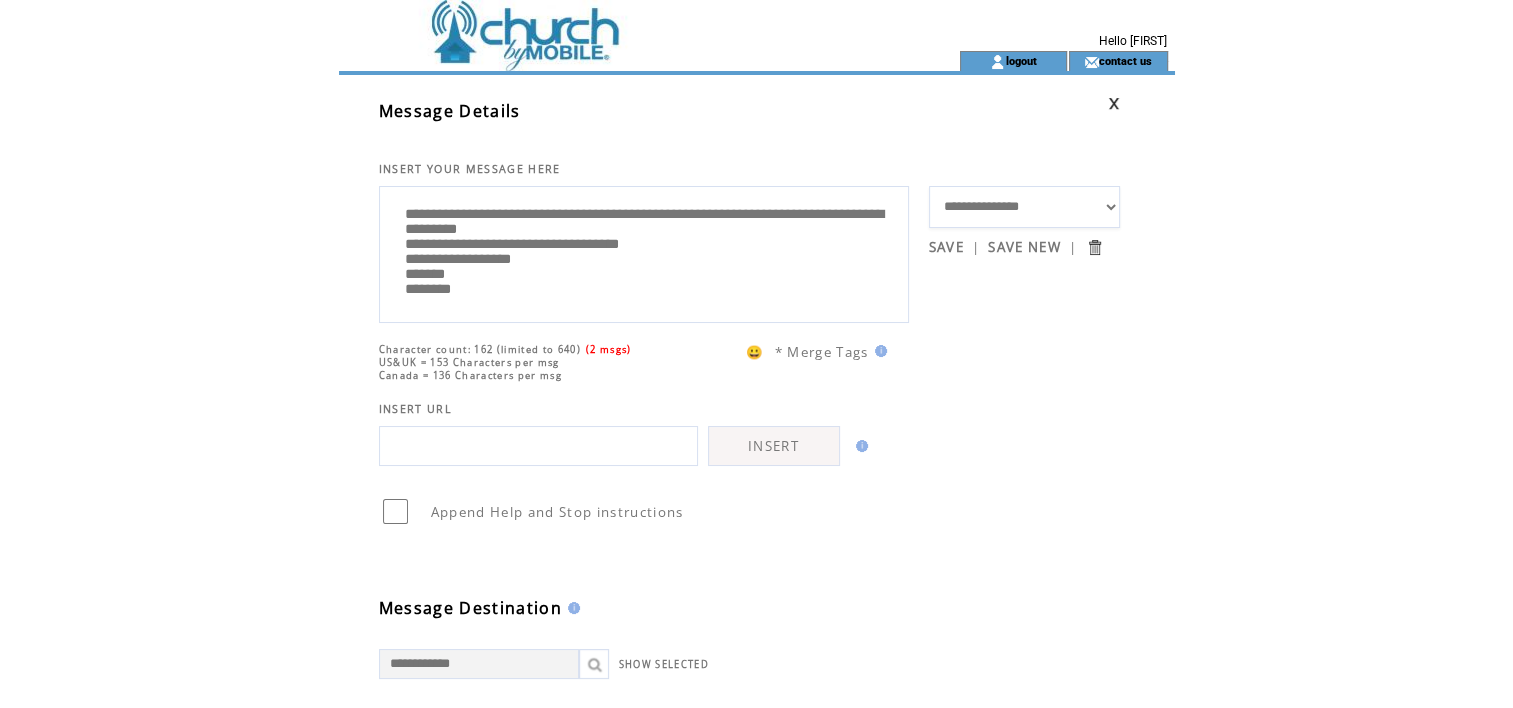 click on "**********" at bounding box center [644, 252] 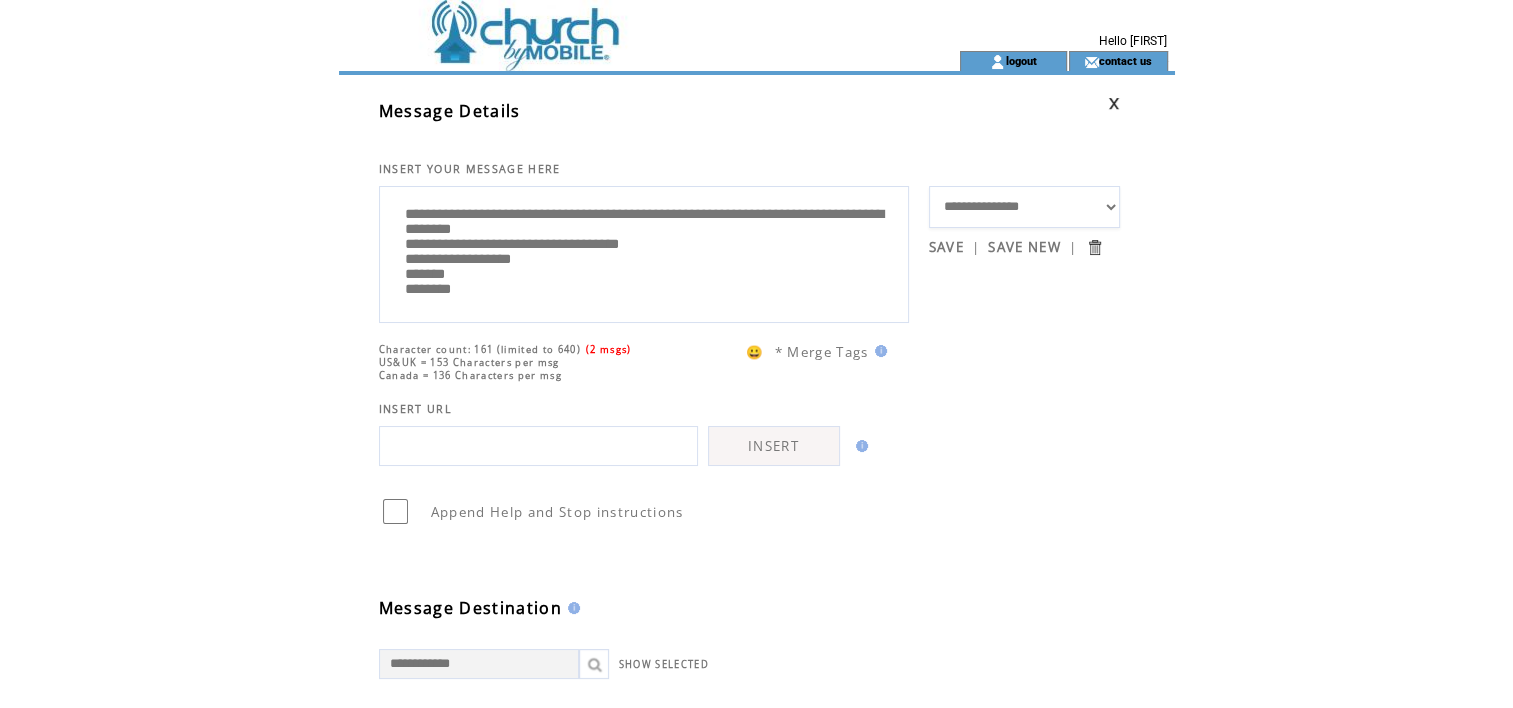 click on "**********" at bounding box center (644, 252) 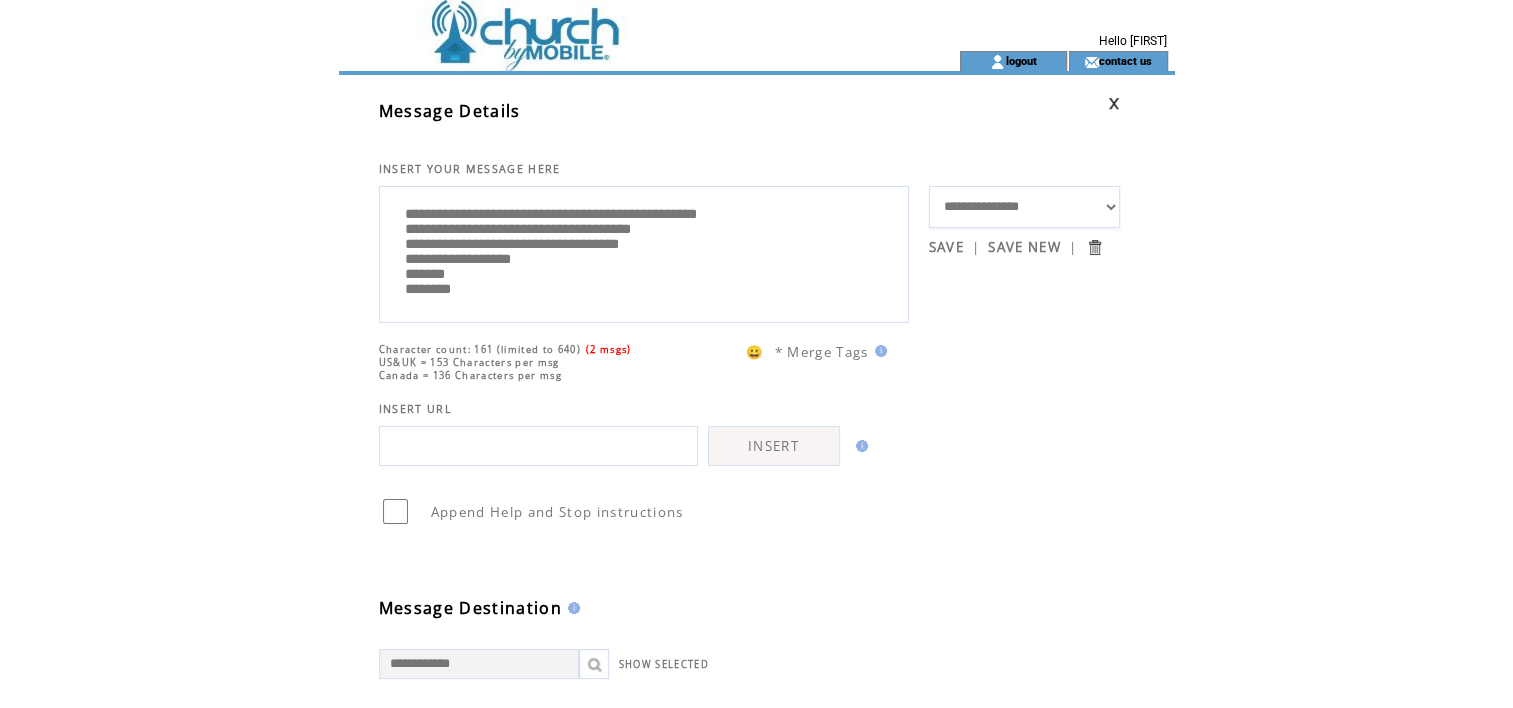 click on "**********" at bounding box center [644, 252] 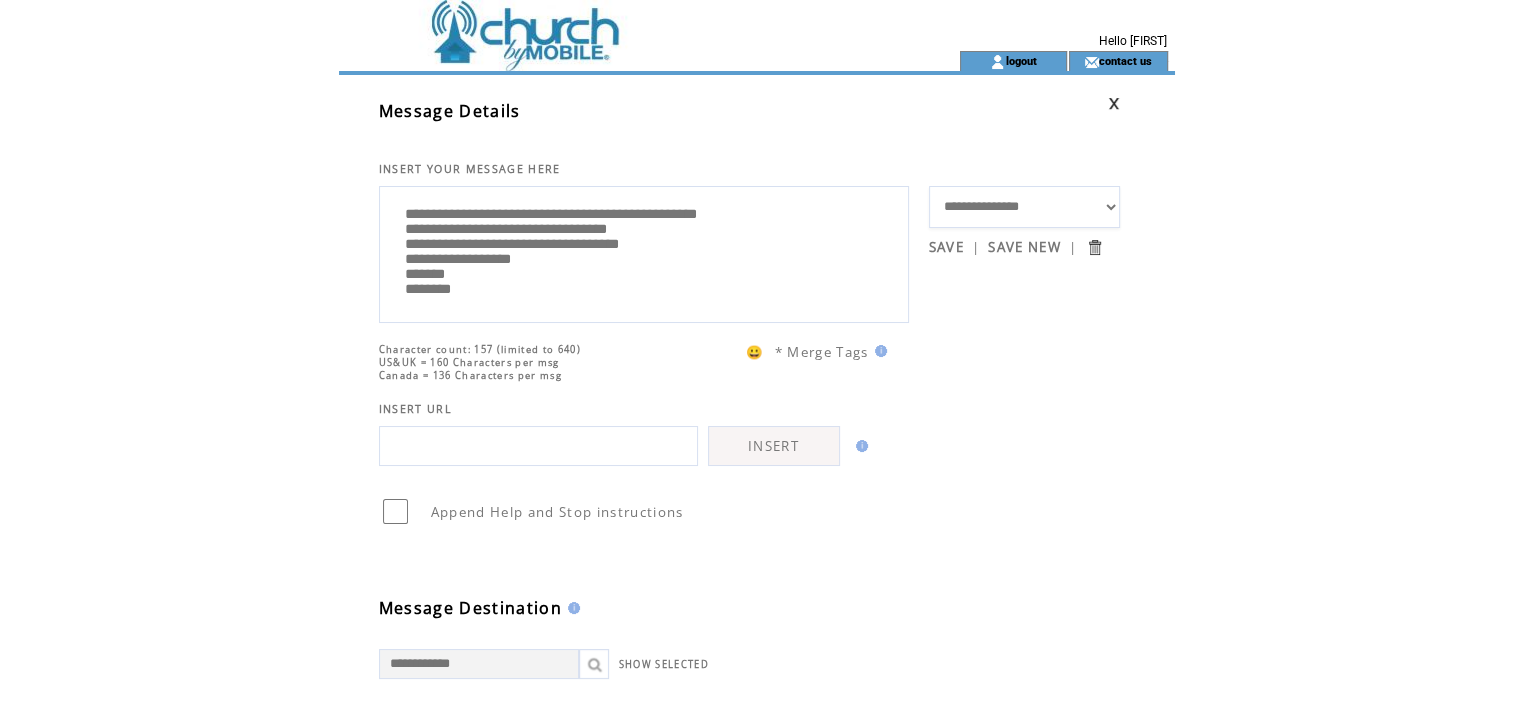 click on "**********" at bounding box center [644, 252] 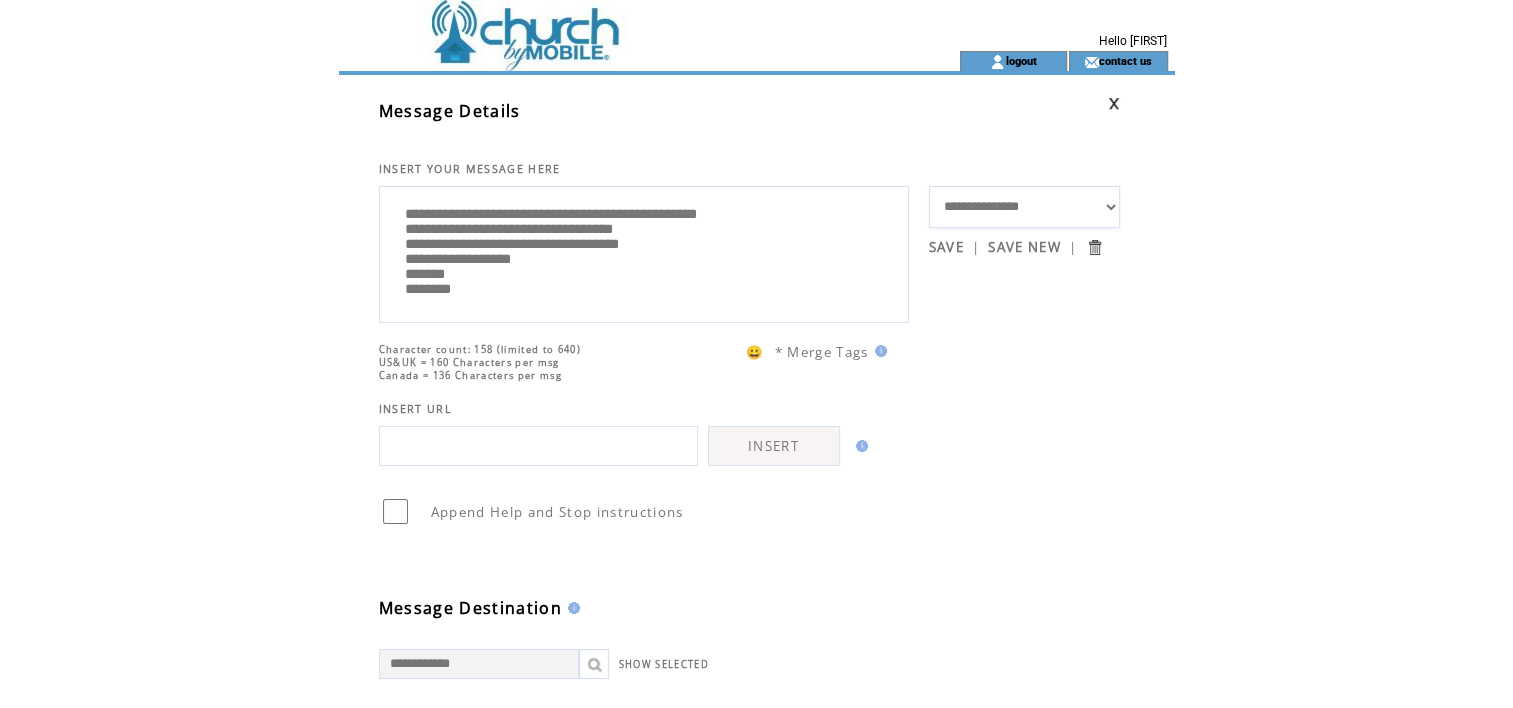 type on "**********" 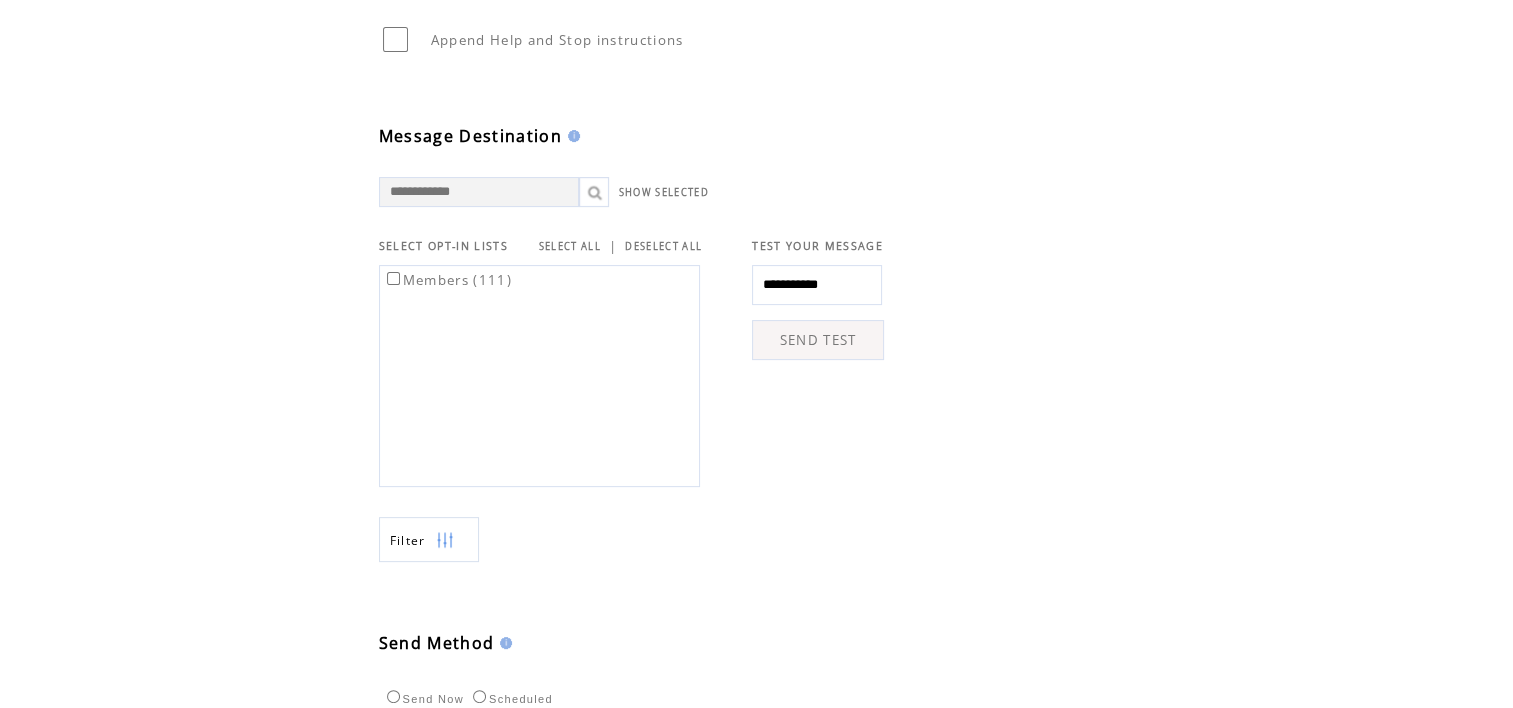 scroll, scrollTop: 499, scrollLeft: 0, axis: vertical 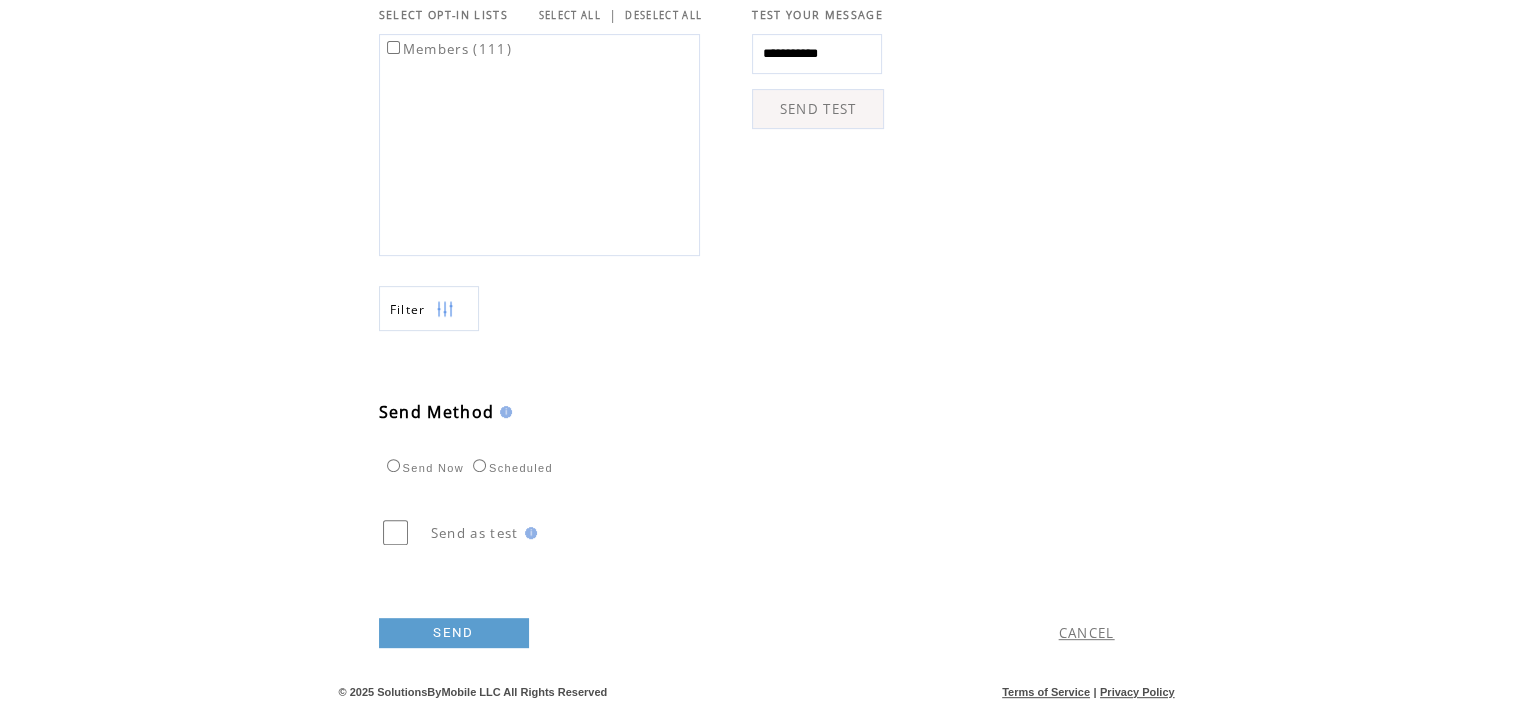 click on "Scheduled" at bounding box center (510, 468) 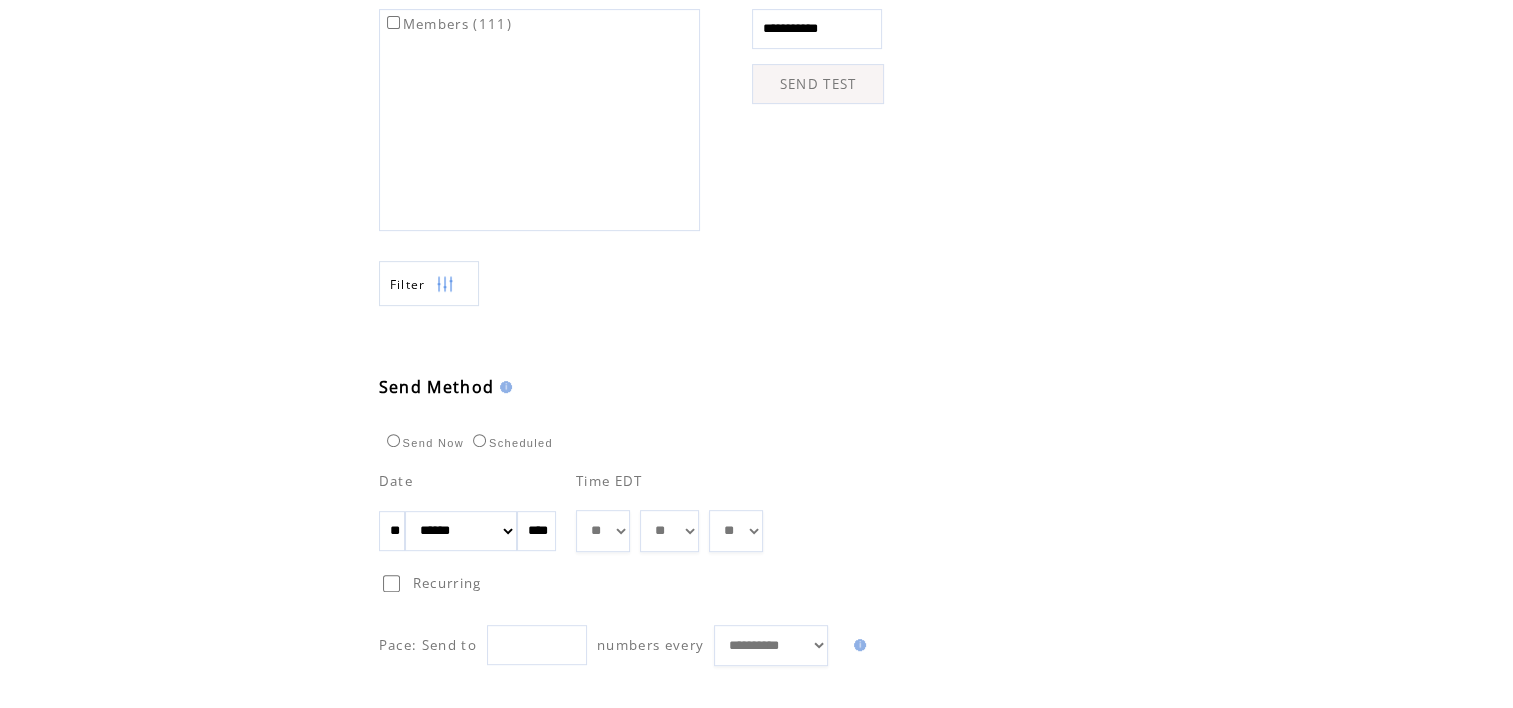 click on "** 	 ** 	 ** 	 ** 	 ** 	 ** 	 ** 	 ** 	 ** 	 ** 	 ** 	 ** 	 **" at bounding box center [603, 531] 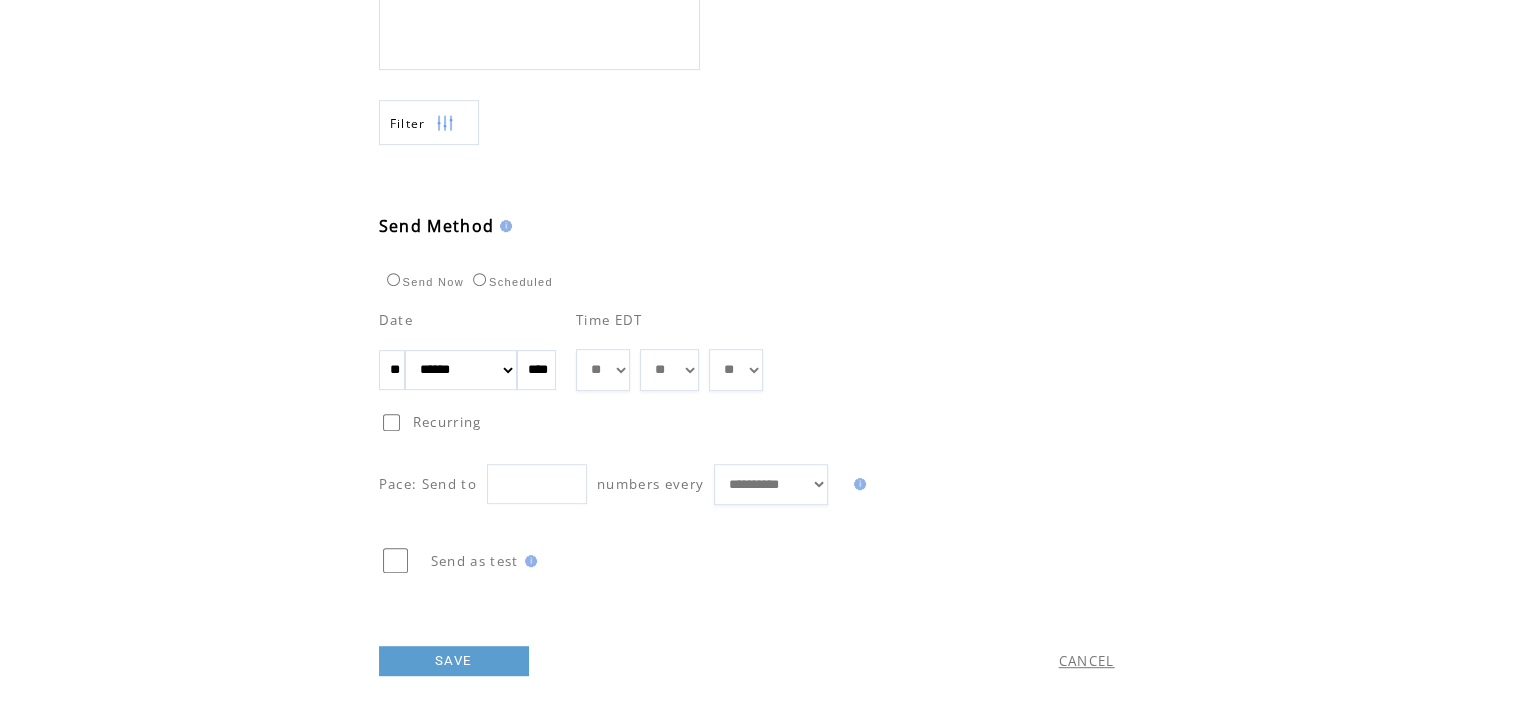 scroll, scrollTop: 943, scrollLeft: 0, axis: vertical 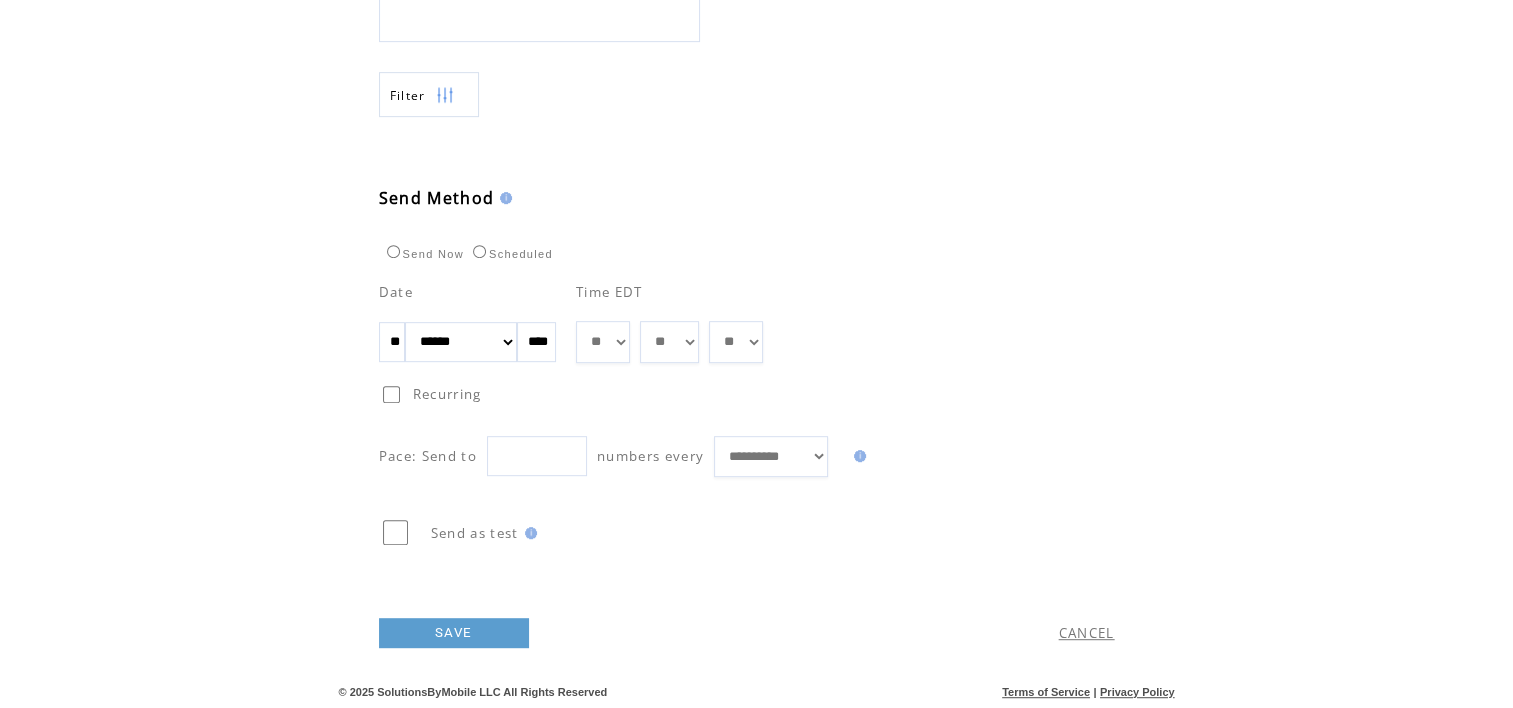 click on "SAVE" at bounding box center [454, 633] 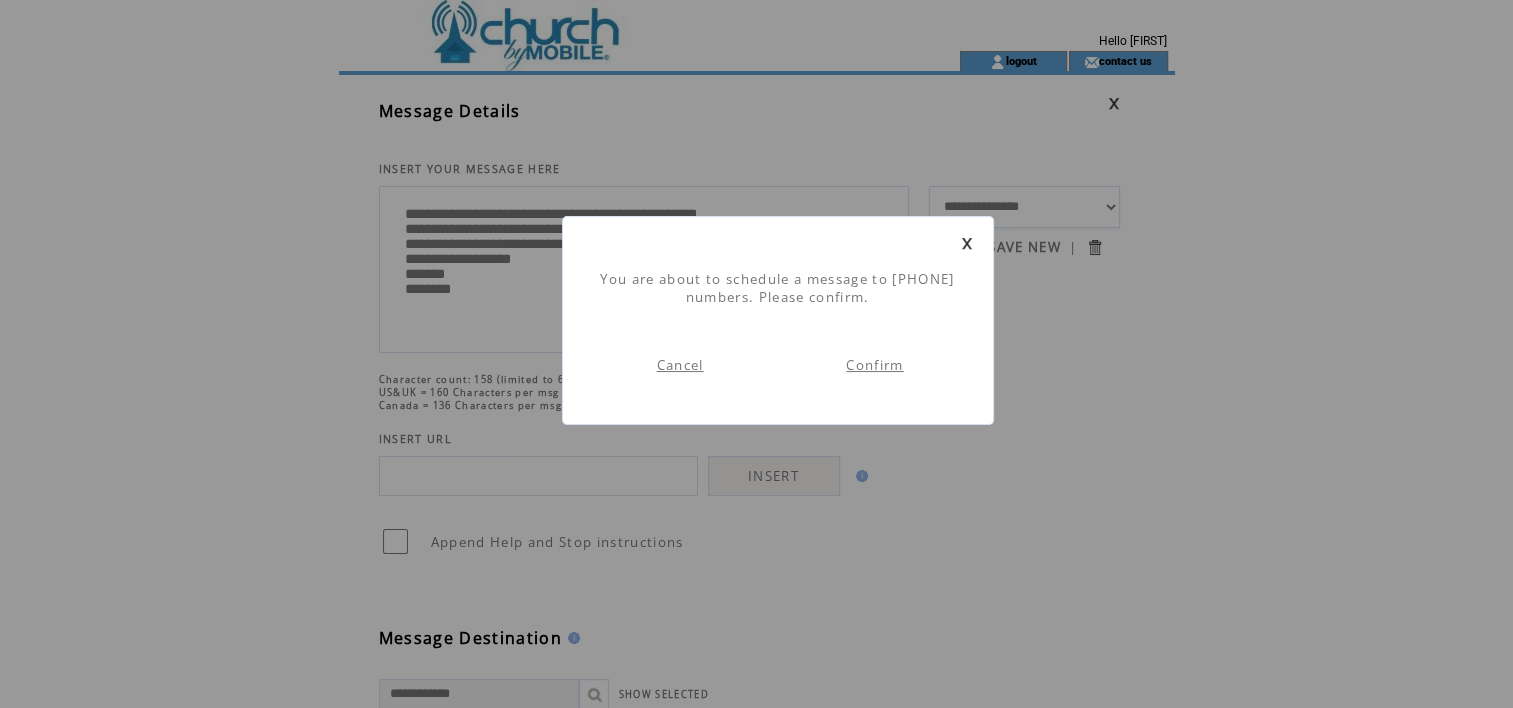 click on "Confirm" at bounding box center (874, 365) 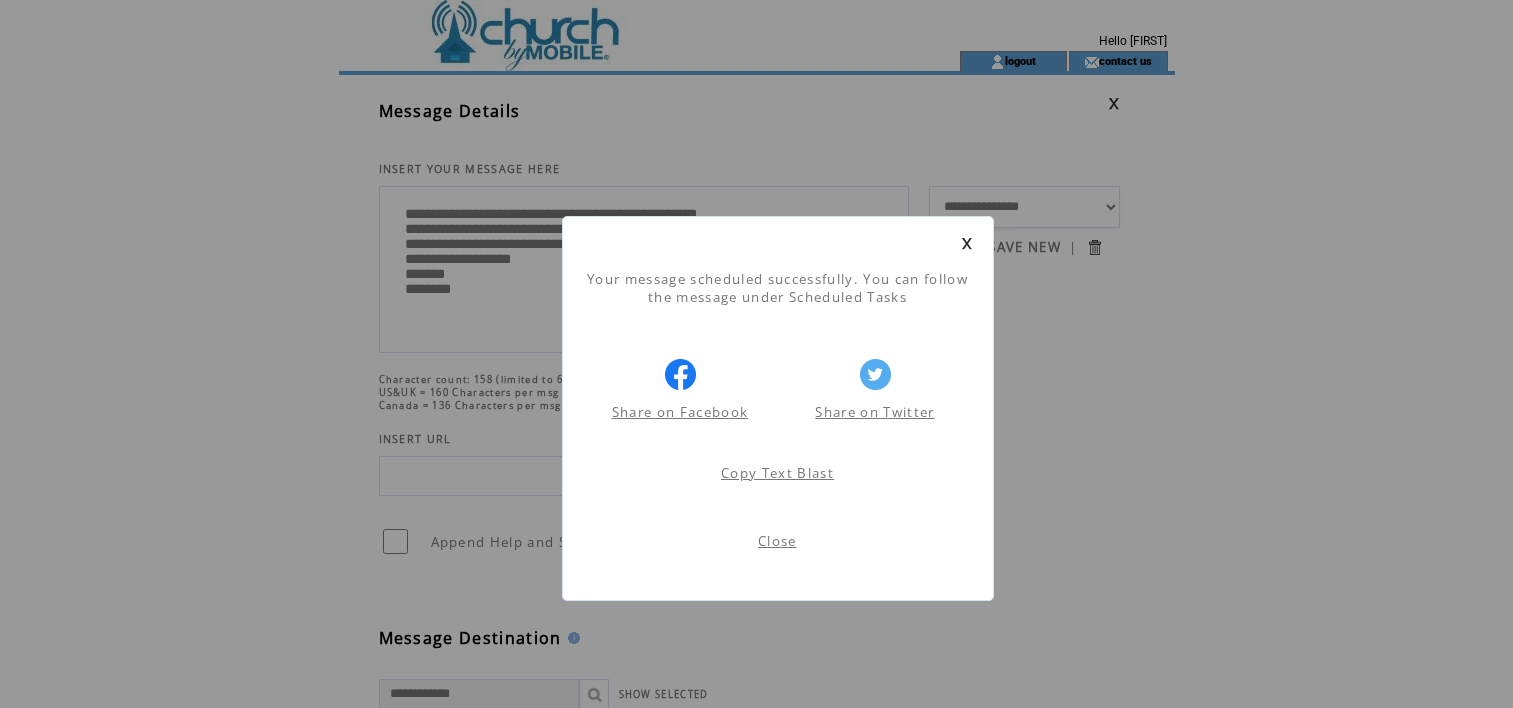 scroll, scrollTop: 0, scrollLeft: 0, axis: both 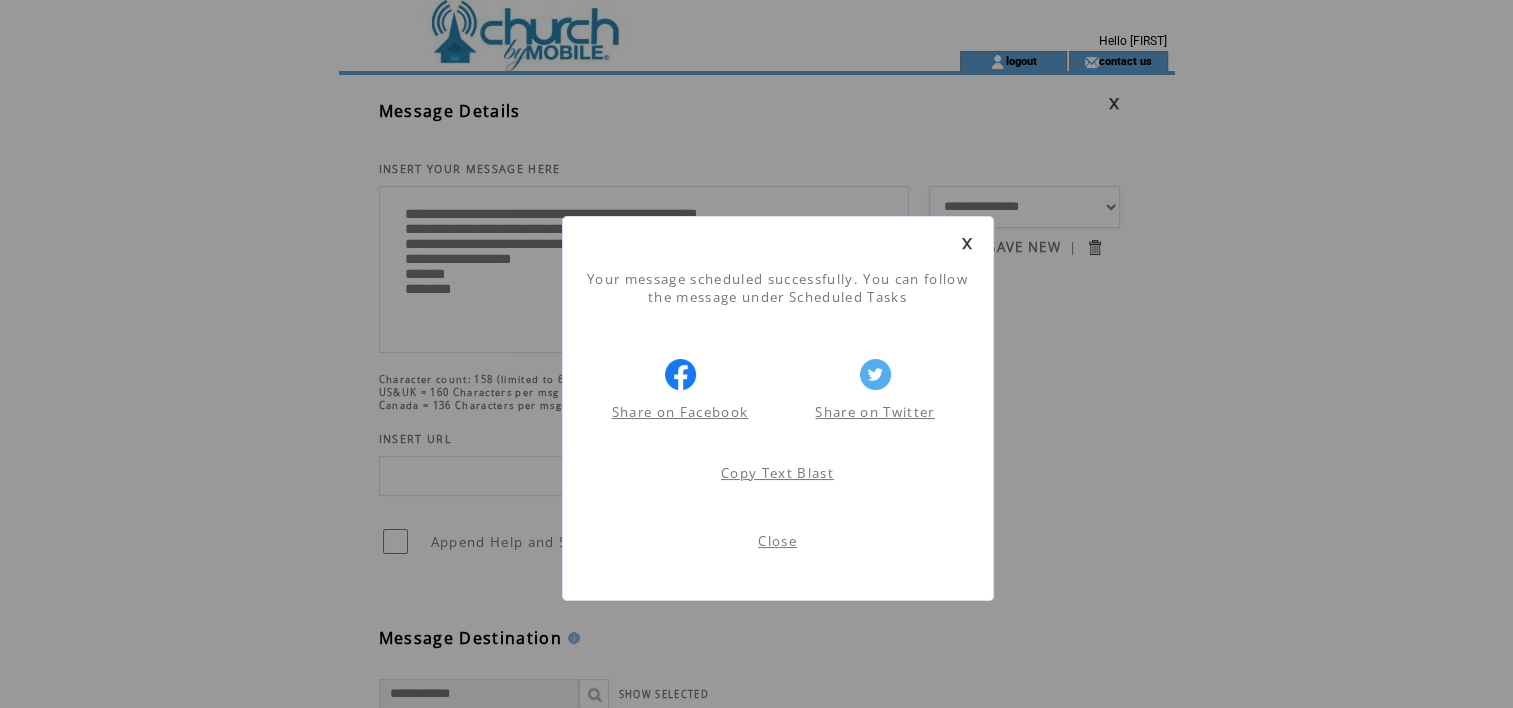 click on "Close" at bounding box center [777, 541] 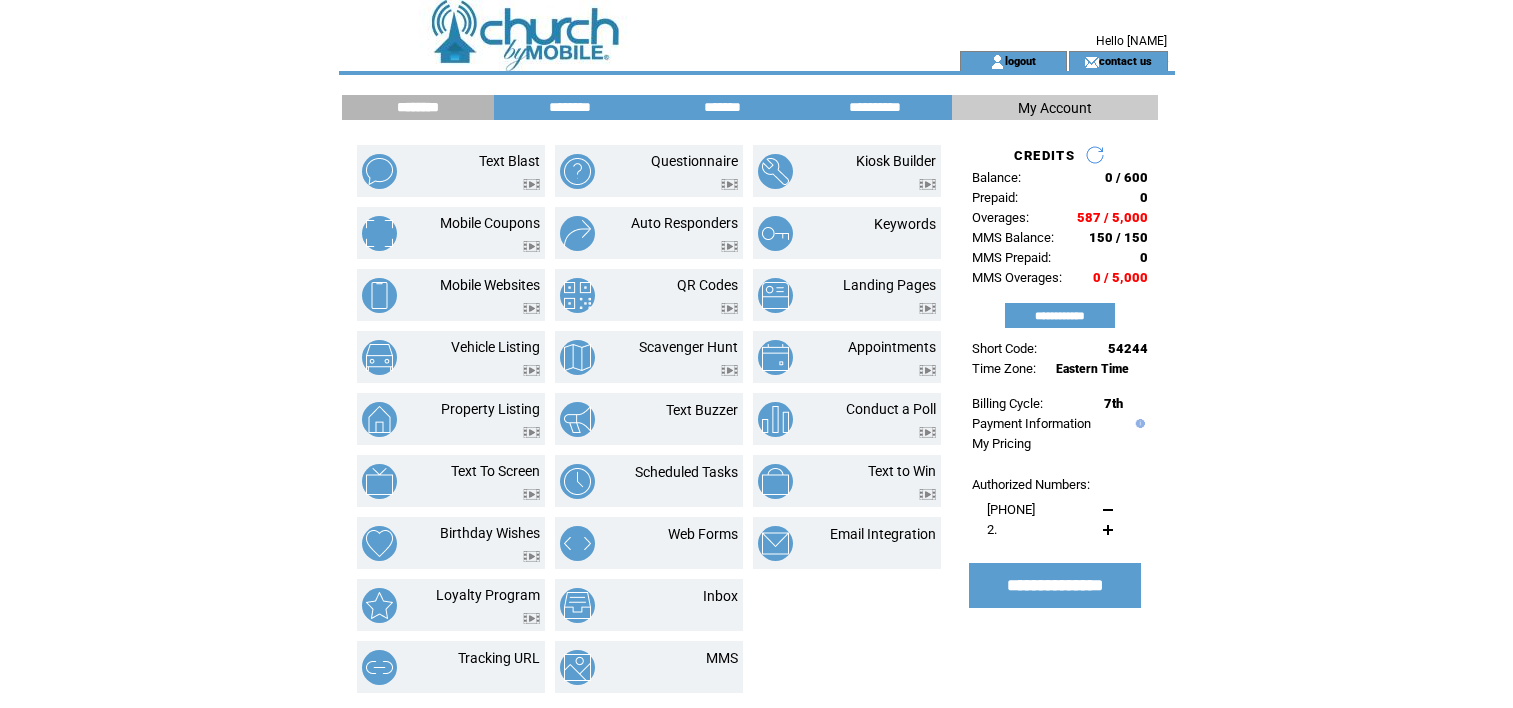 scroll, scrollTop: 0, scrollLeft: 0, axis: both 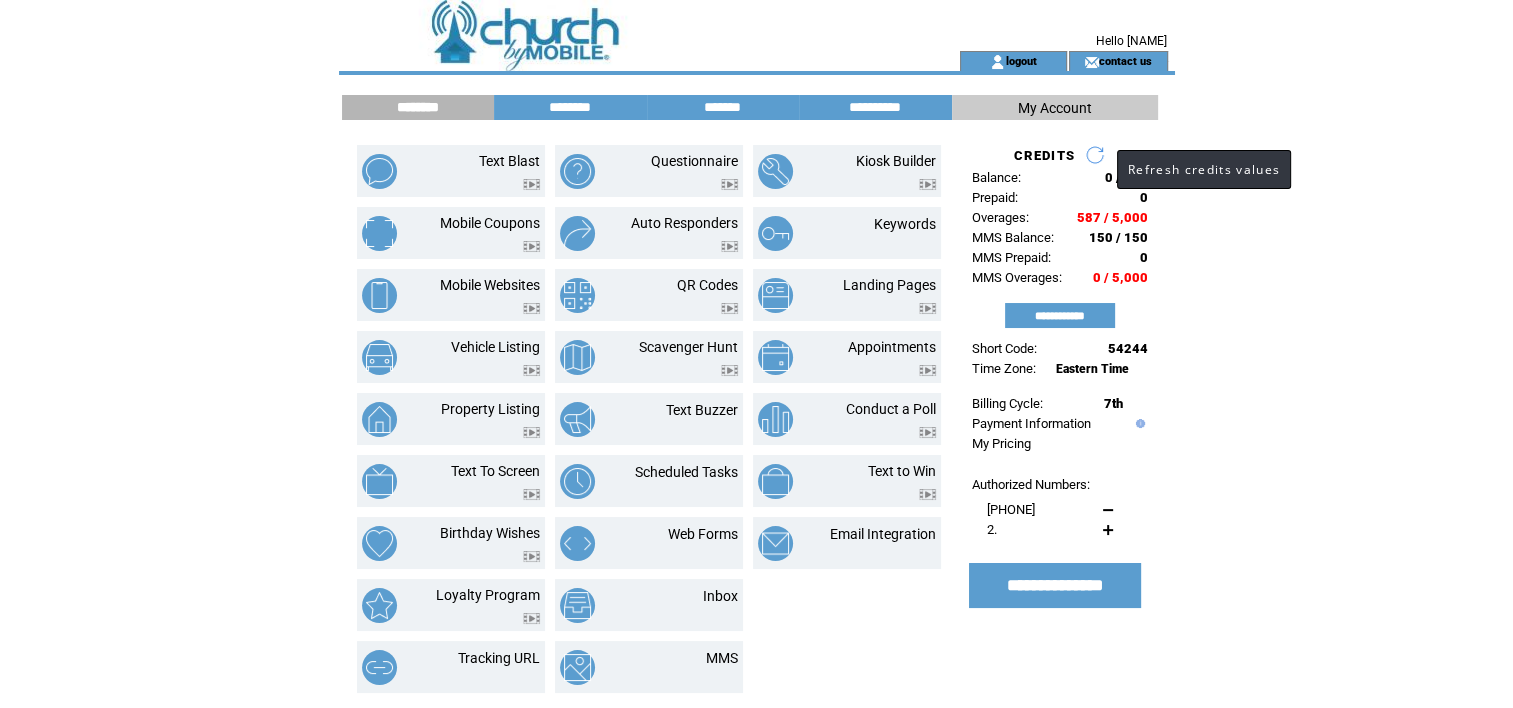click at bounding box center [1095, 155] 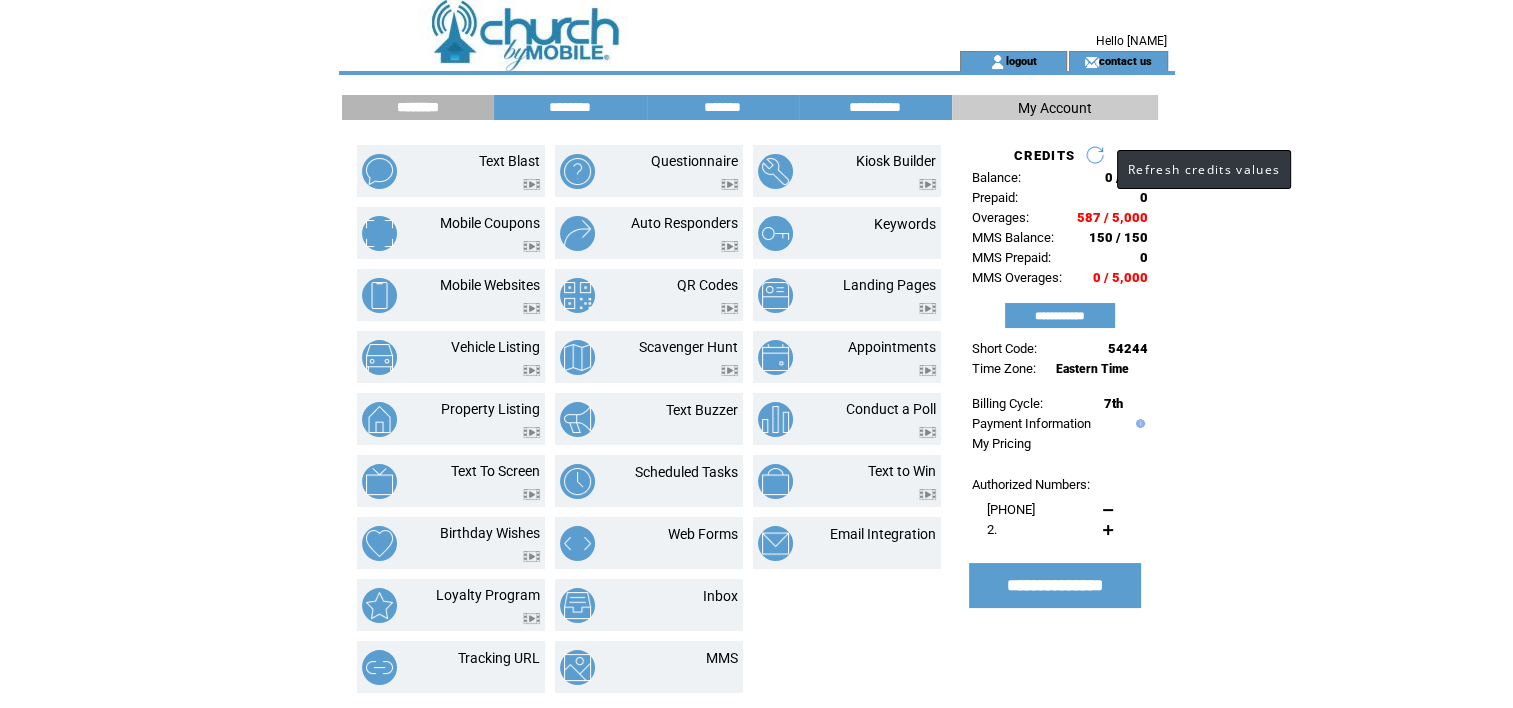 click at bounding box center (1095, 155) 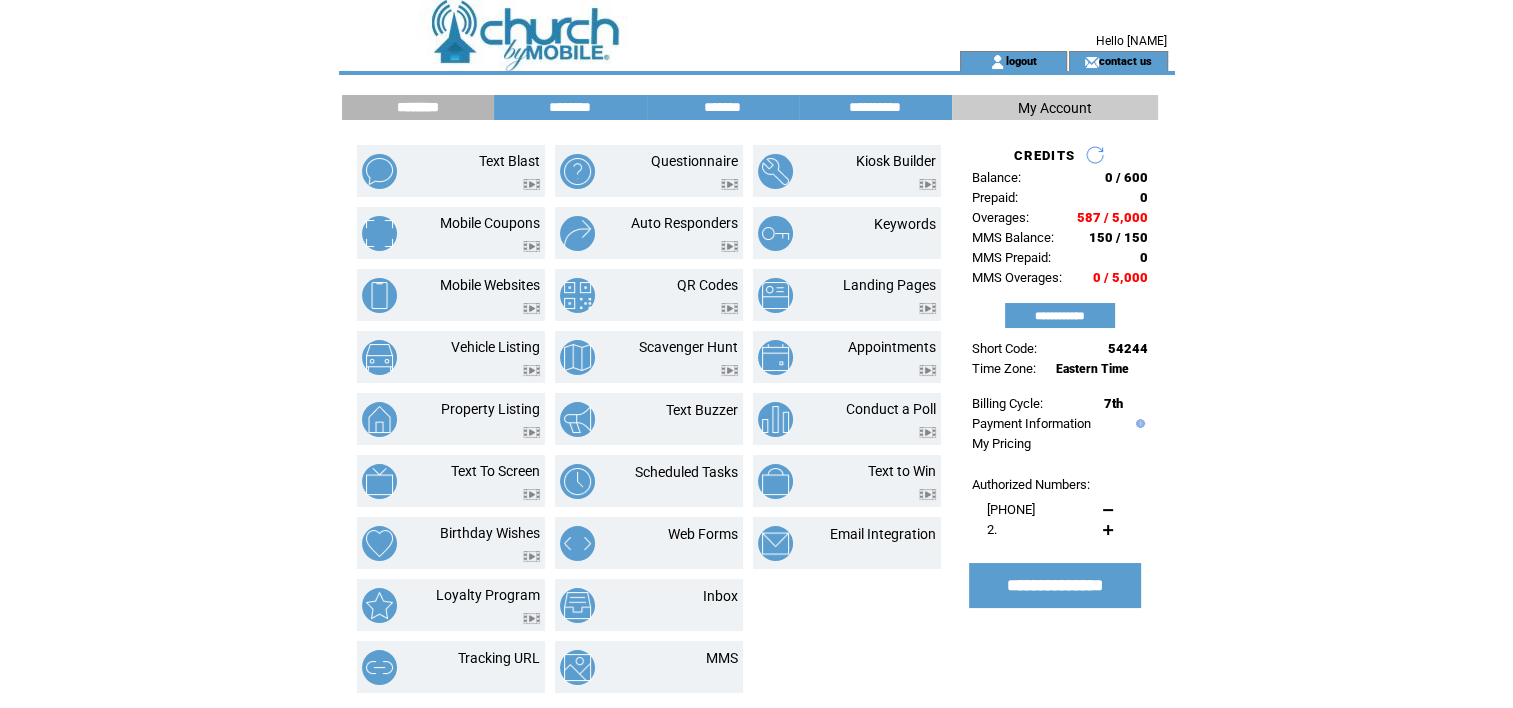 click at bounding box center (1095, 155) 